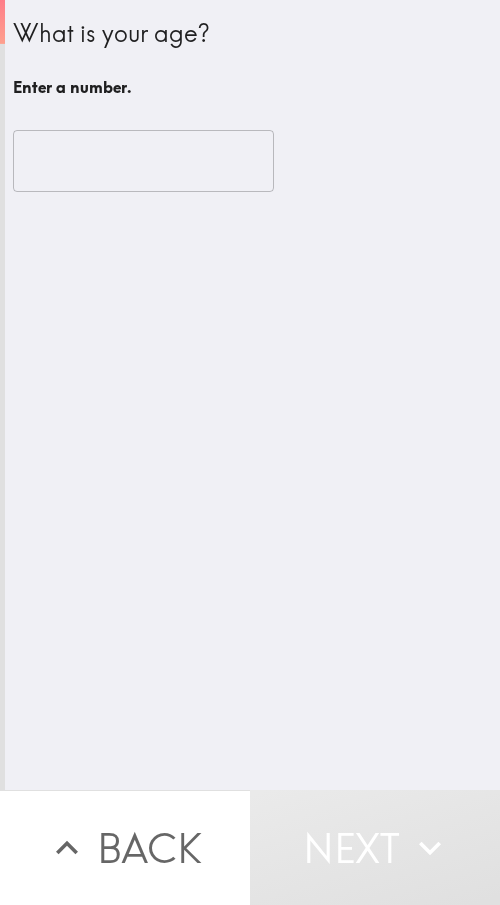 scroll, scrollTop: 0, scrollLeft: 0, axis: both 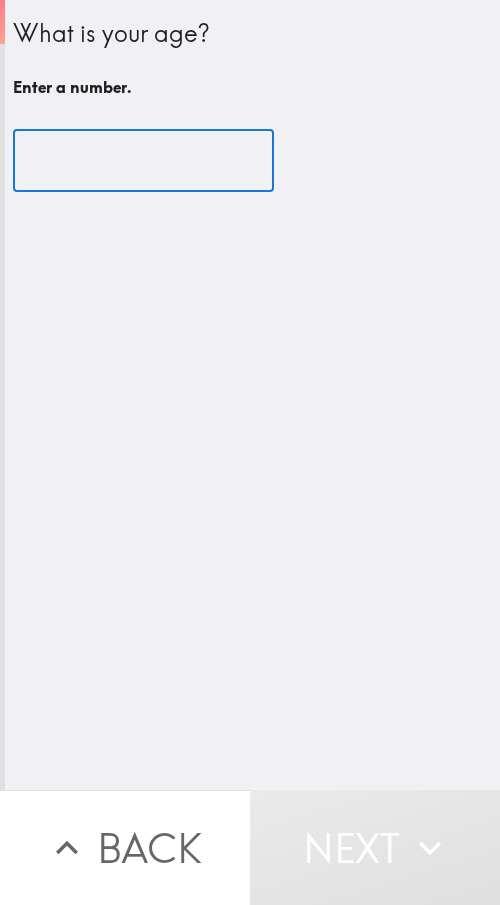 click at bounding box center [143, 161] 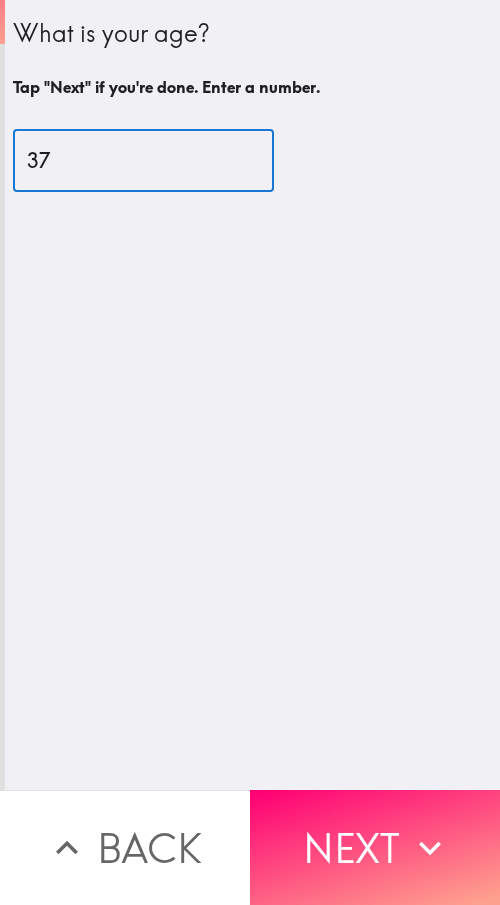 type on "37" 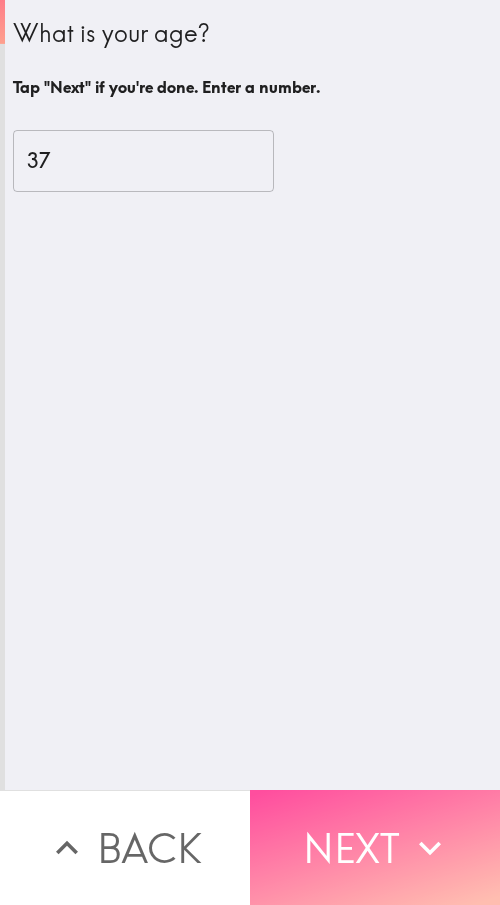 drag, startPoint x: 345, startPoint y: 831, endPoint x: 475, endPoint y: 852, distance: 131.68523 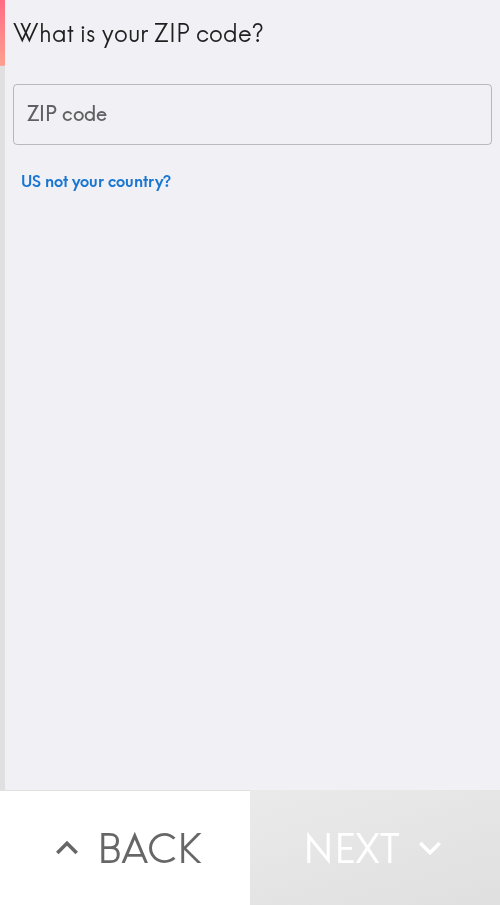 click on "ZIP code" at bounding box center [252, 115] 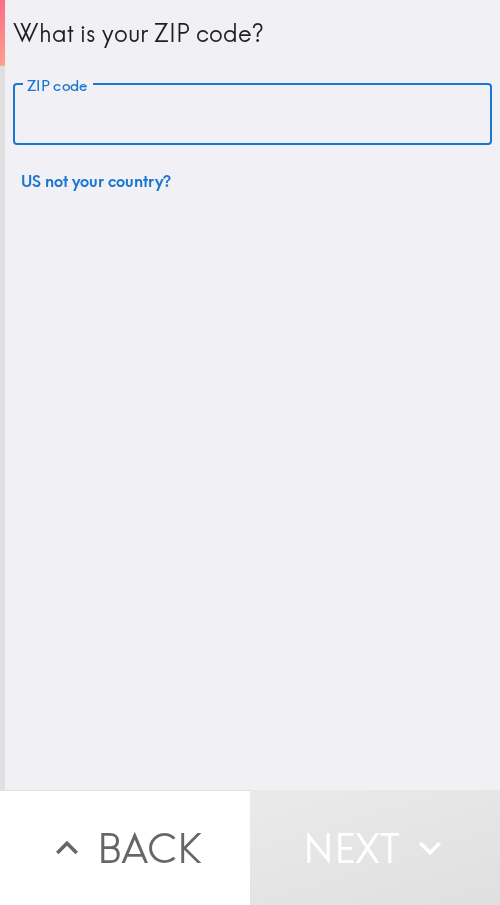 paste on "11427" 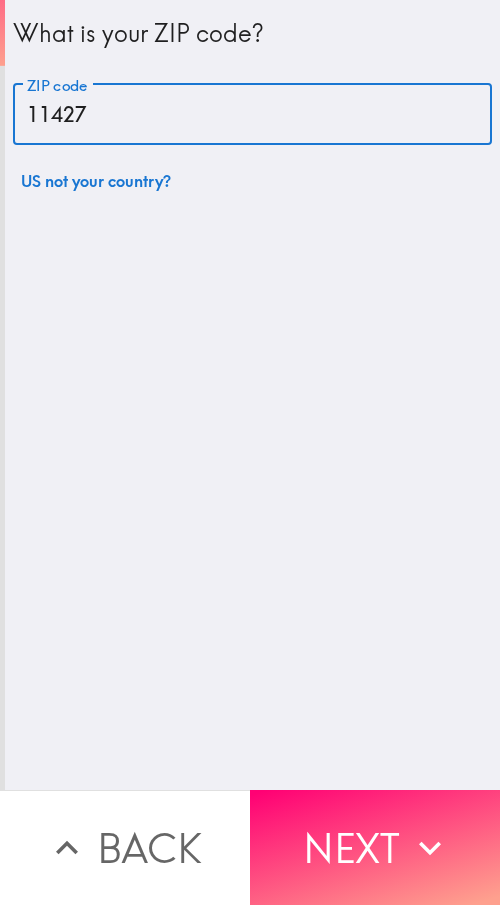 type on "11427" 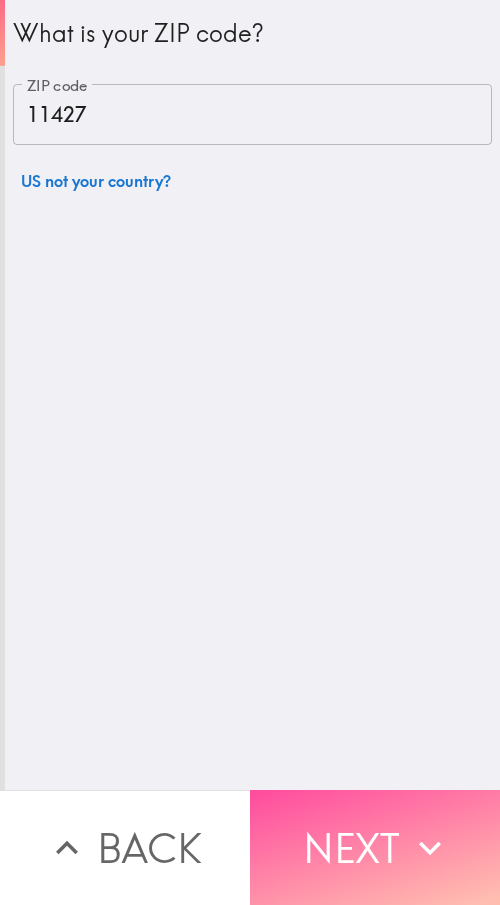 drag, startPoint x: 396, startPoint y: 826, endPoint x: 407, endPoint y: 825, distance: 11.045361 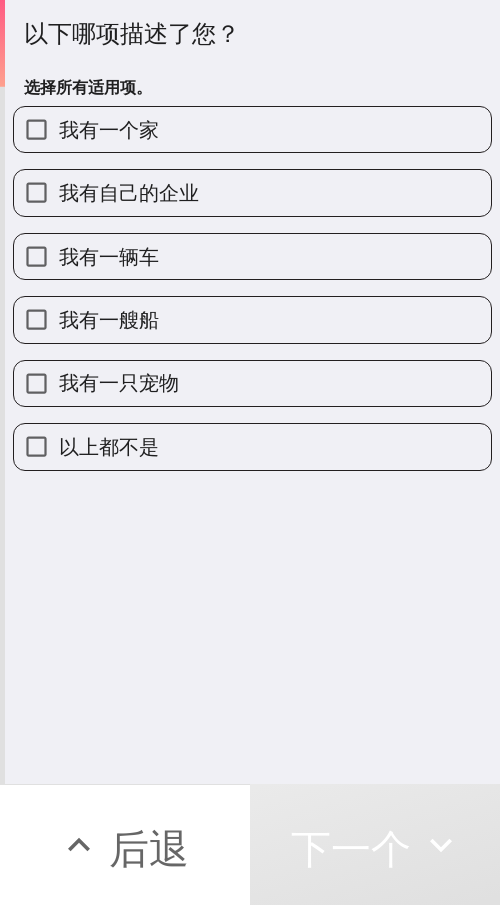 click on "我有一只宠物" at bounding box center [252, 383] 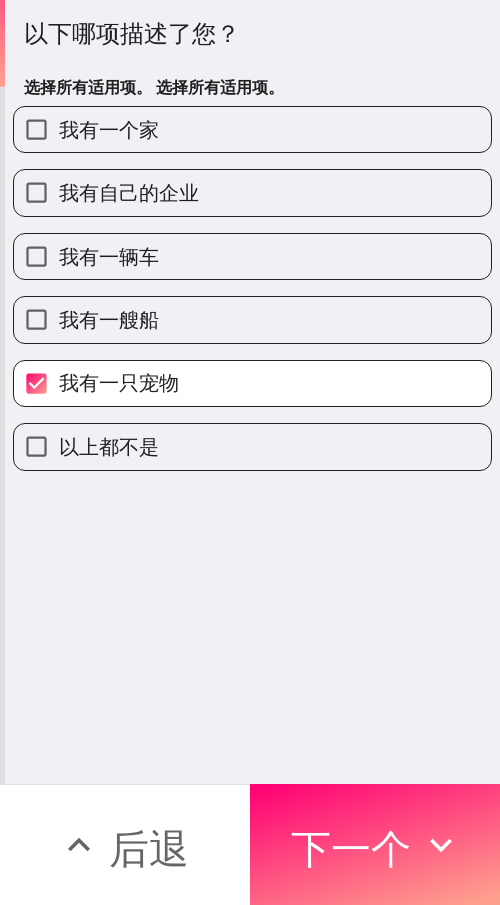 click on "我有自己的企业" at bounding box center [252, 192] 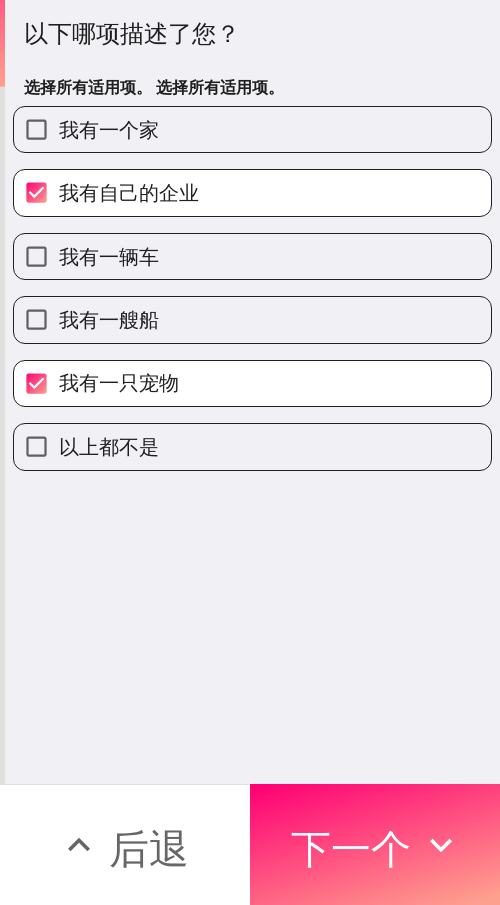 click on "我有一只宠物" at bounding box center (252, 383) 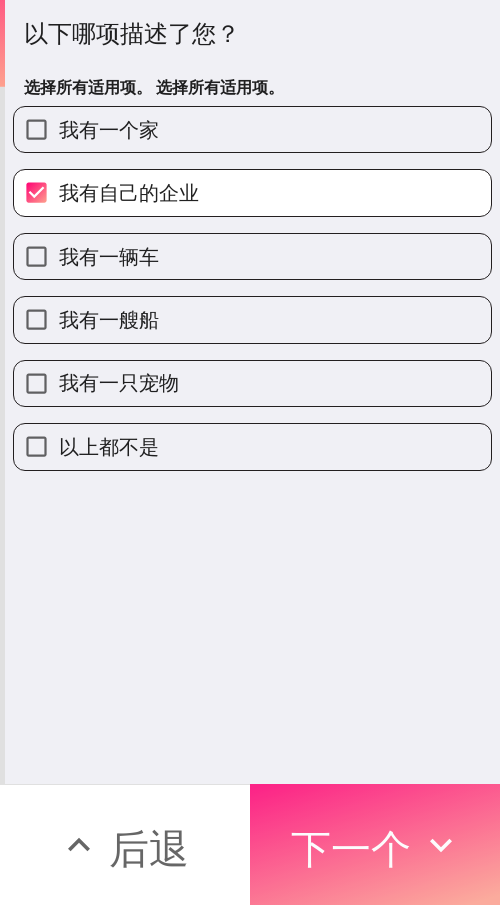 click on "下一个" at bounding box center [351, 848] 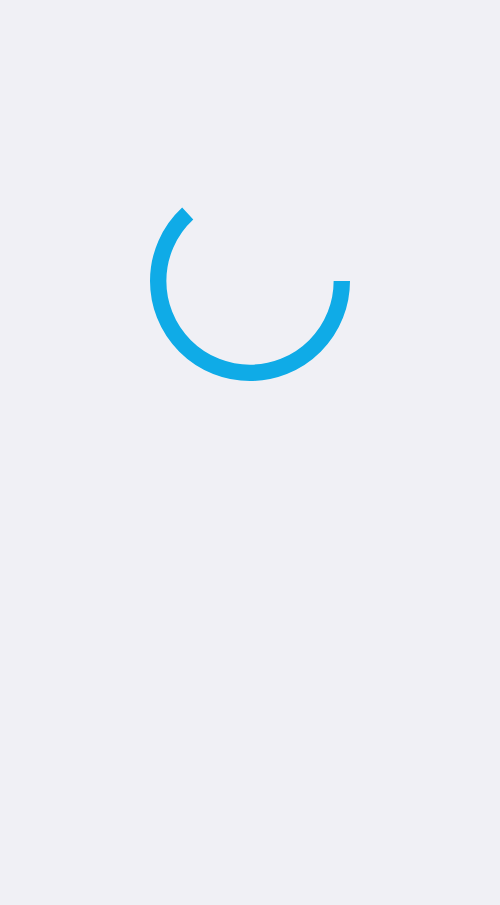 scroll, scrollTop: 0, scrollLeft: 0, axis: both 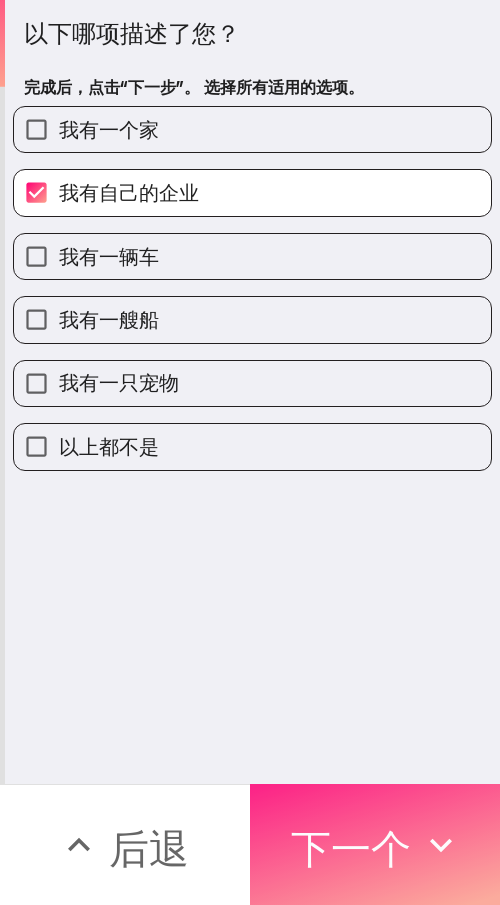 click on "下一个" at bounding box center [351, 845] 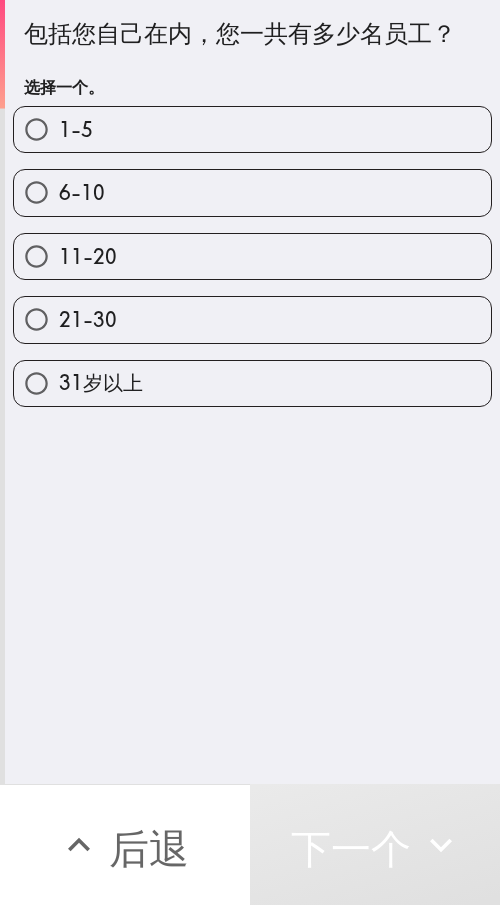drag, startPoint x: 81, startPoint y: 317, endPoint x: 162, endPoint y: 324, distance: 81.3019 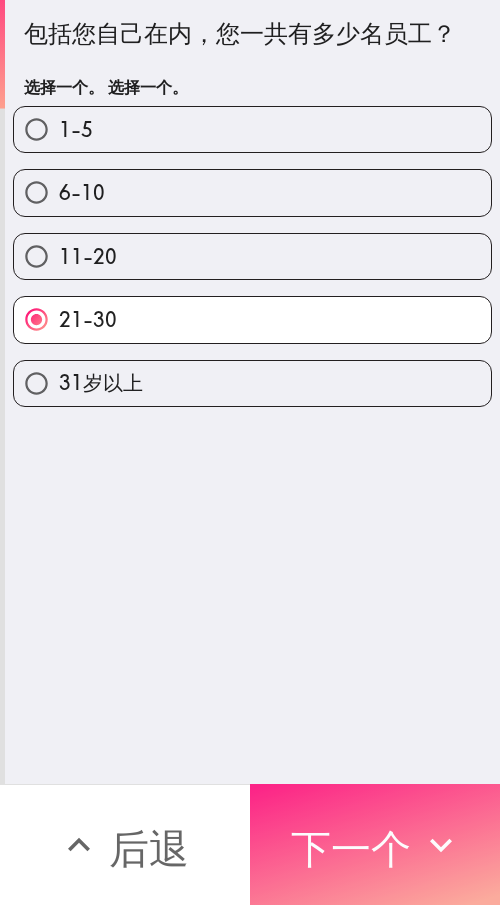 click on "下一个" at bounding box center [351, 848] 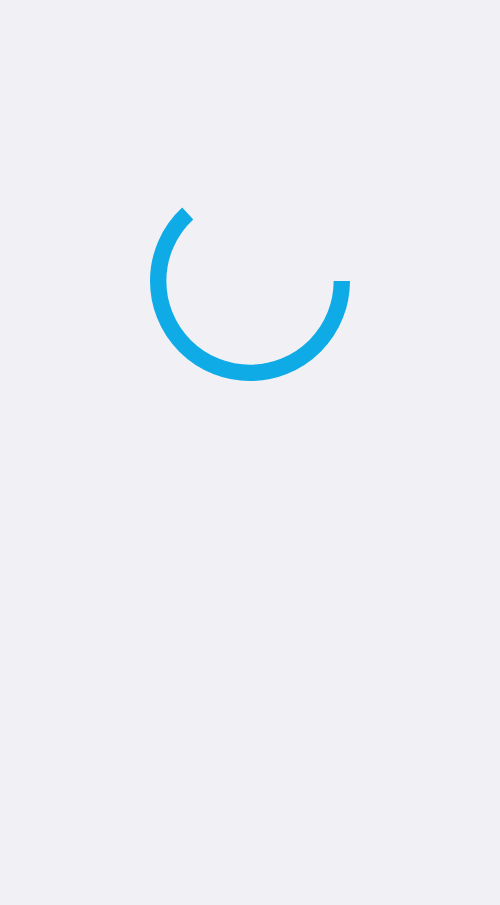 scroll, scrollTop: 0, scrollLeft: 0, axis: both 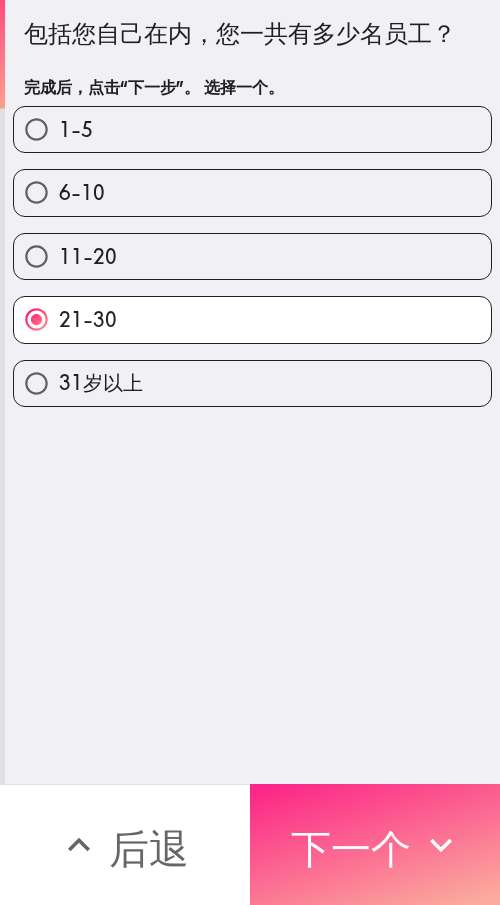 drag, startPoint x: 395, startPoint y: 811, endPoint x: 419, endPoint y: 818, distance: 25 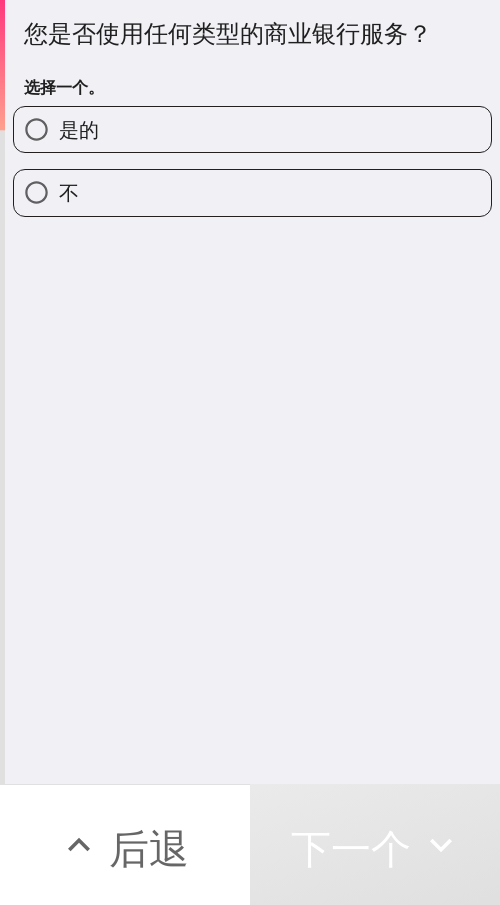 drag, startPoint x: 112, startPoint y: 201, endPoint x: 334, endPoint y: 201, distance: 222 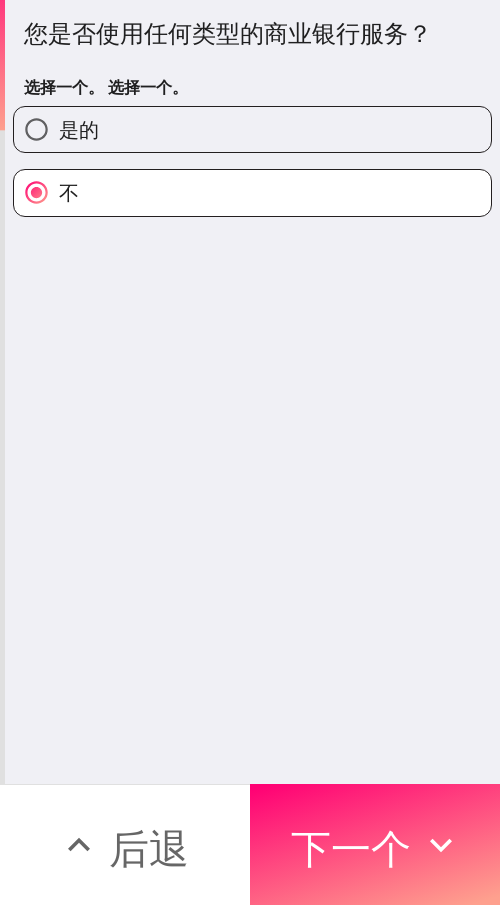 click on "是的" at bounding box center [252, 129] 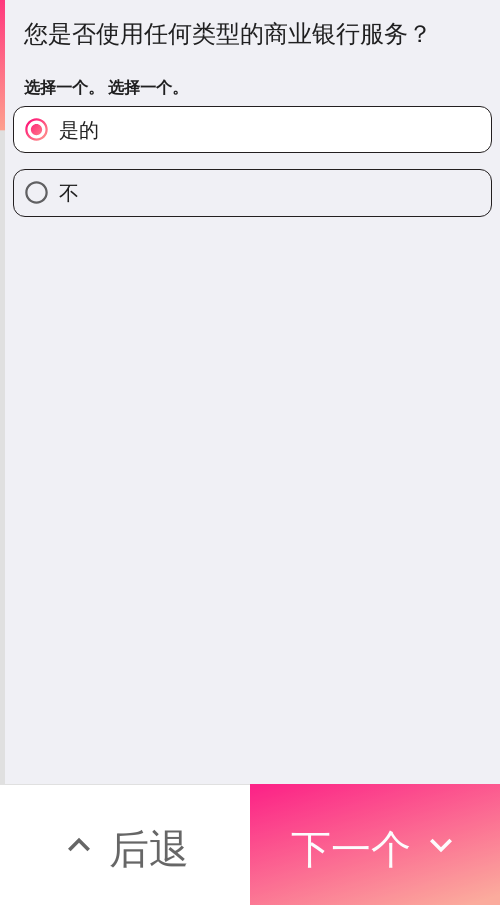 click on "下一个" at bounding box center (375, 844) 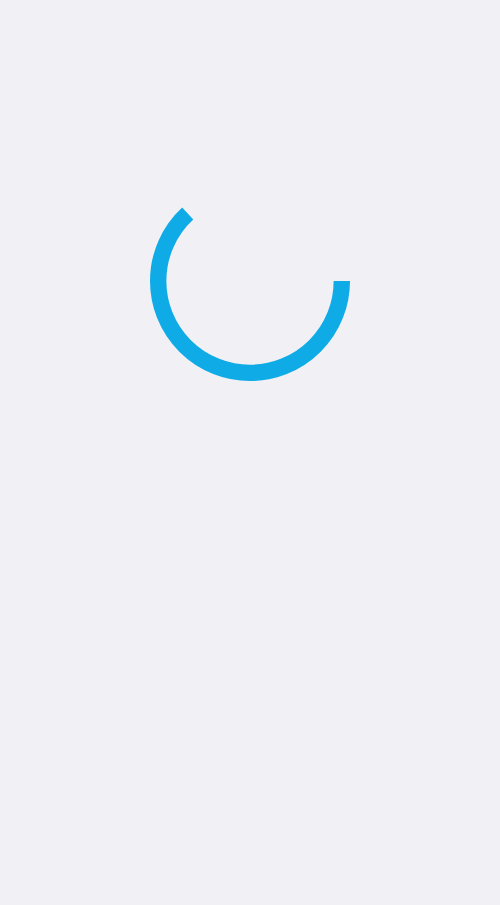 scroll, scrollTop: 0, scrollLeft: 0, axis: both 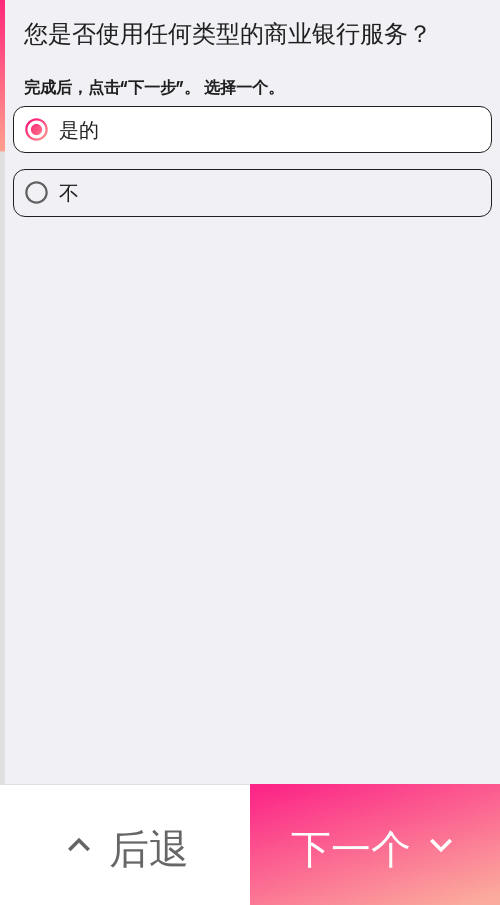click on "下一个" at bounding box center [351, 848] 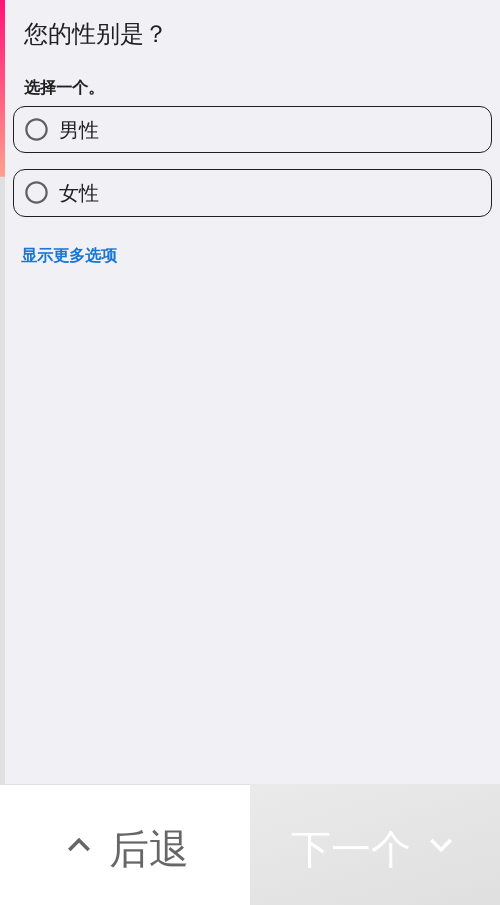 drag, startPoint x: 197, startPoint y: 192, endPoint x: 417, endPoint y: 200, distance: 220.1454 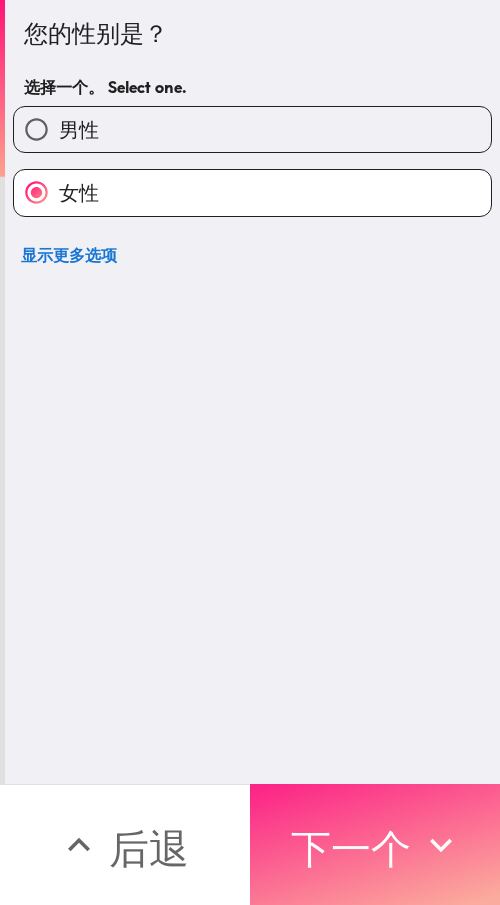 click 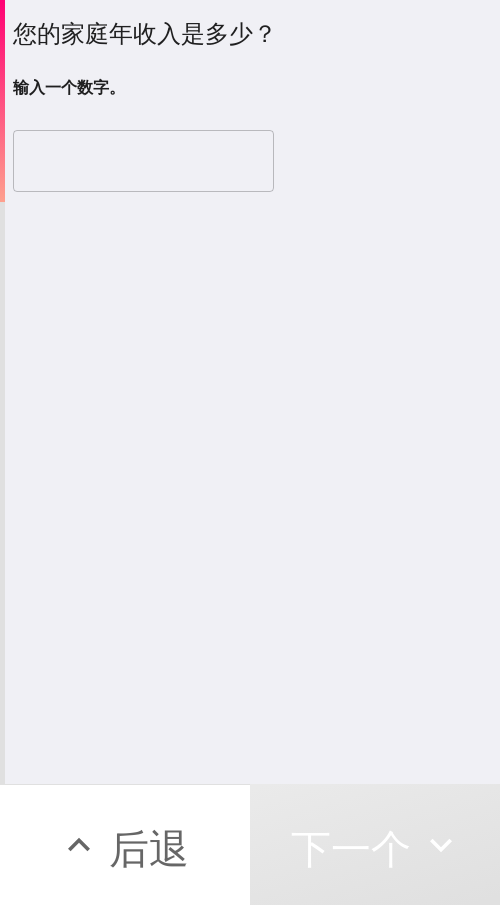 click at bounding box center [143, 161] 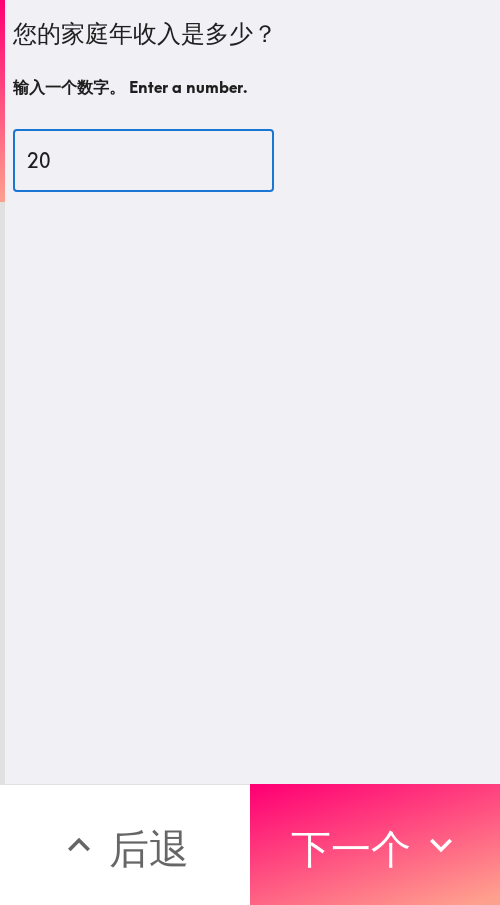 type on "20" 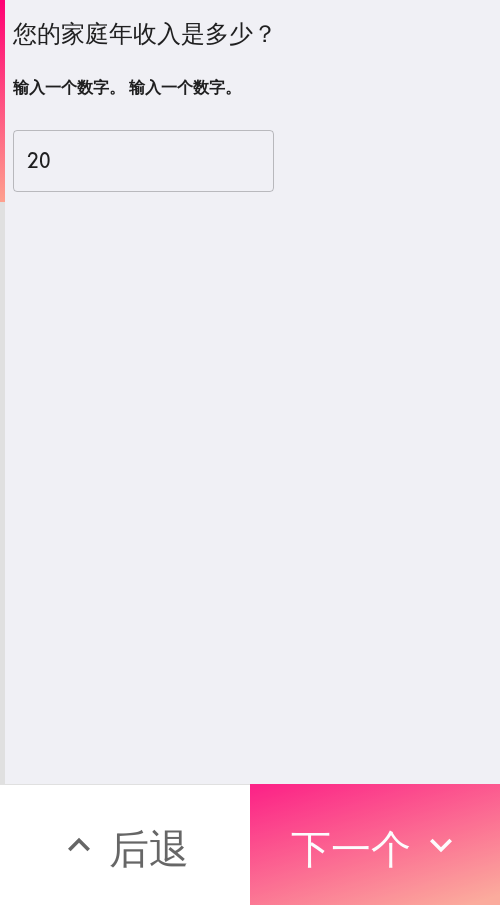 click on "下一个" at bounding box center [351, 848] 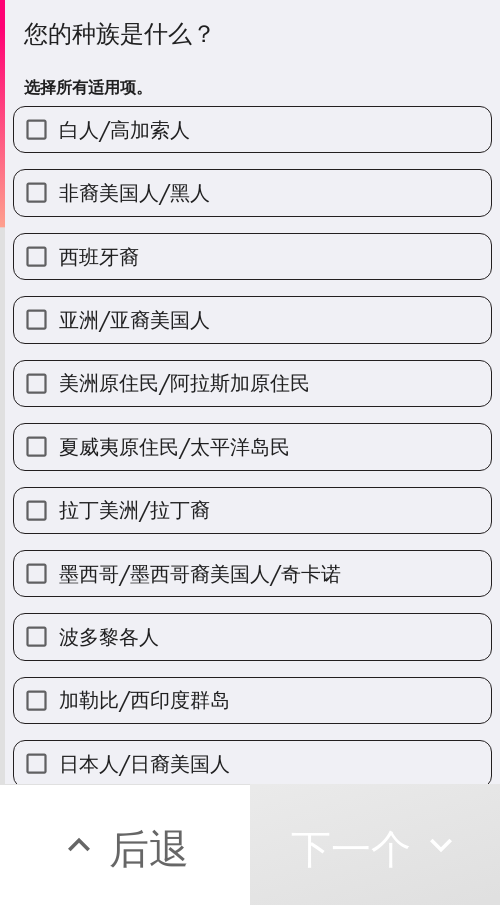 click on "白人/高加索人" at bounding box center [252, 129] 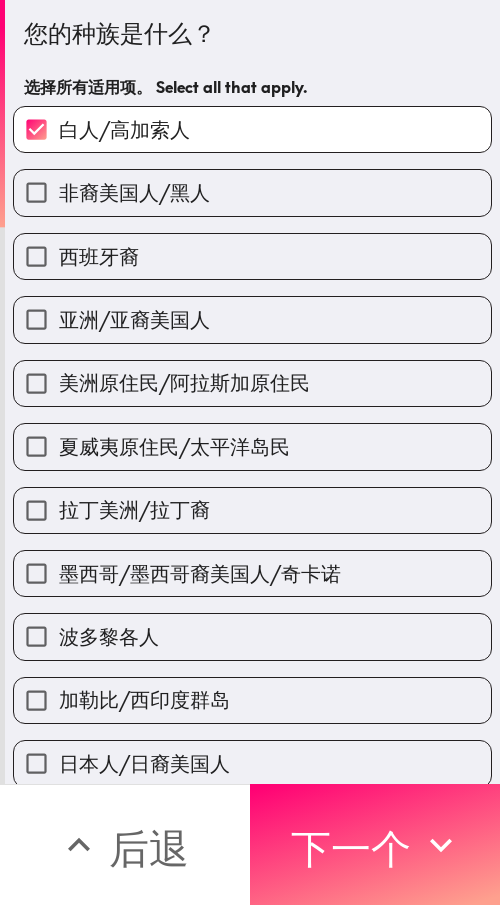 click on "非裔美国人/黑人" at bounding box center (252, 192) 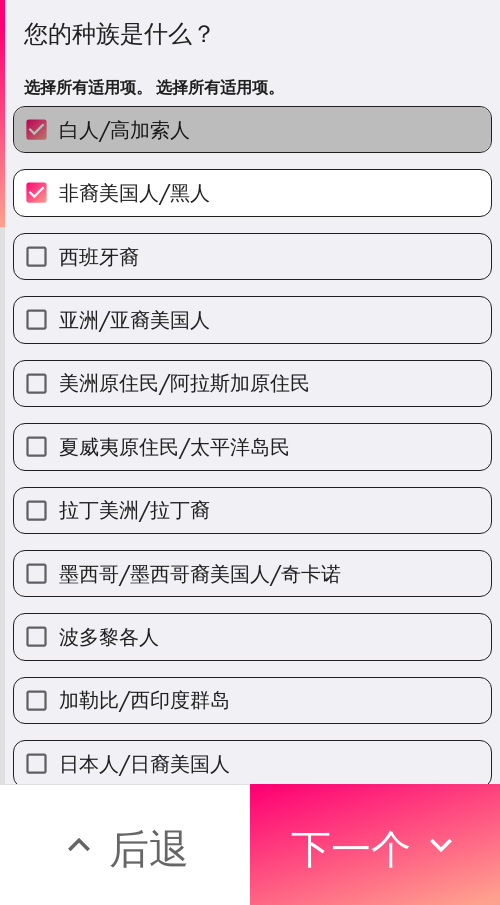 click on "白人/高加索人" at bounding box center (252, 129) 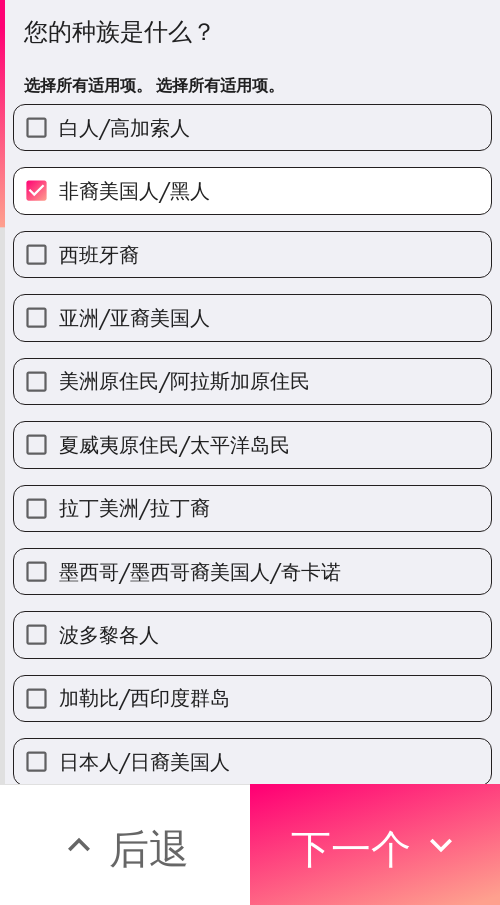 scroll, scrollTop: 0, scrollLeft: 0, axis: both 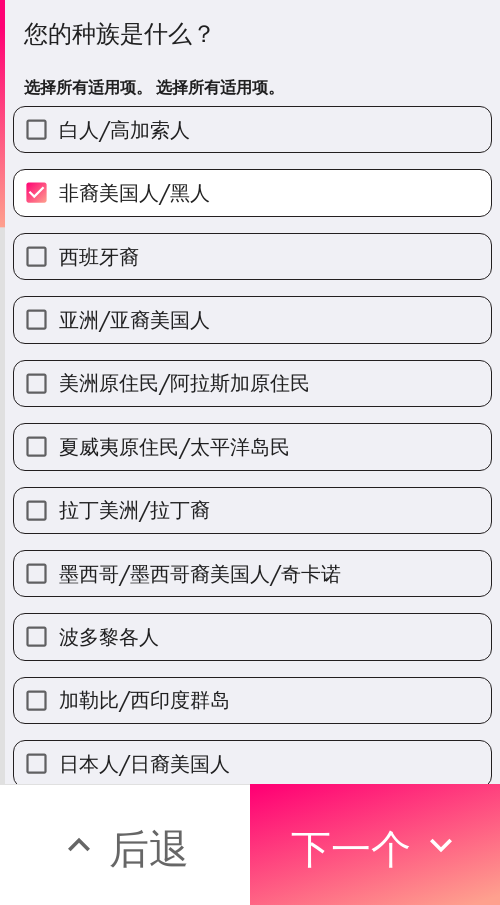 click on "白人/高加索人" at bounding box center [252, 129] 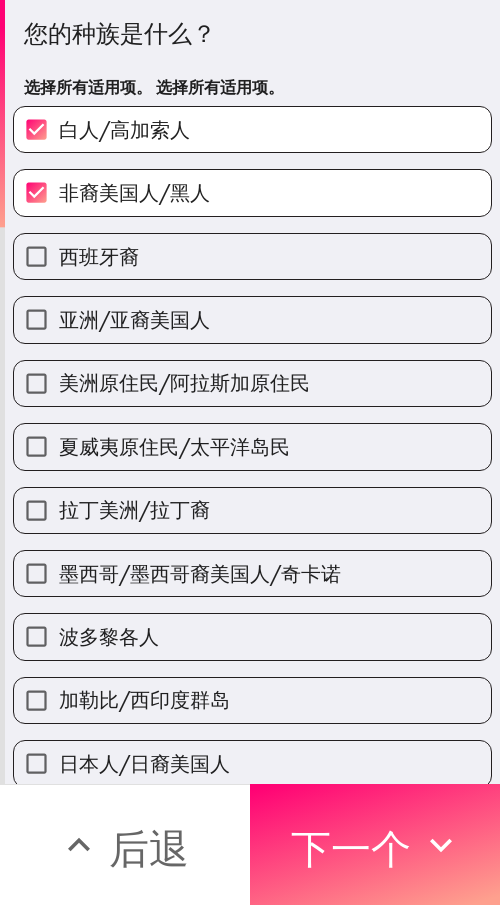 click on "白人/高加索人" at bounding box center (252, 129) 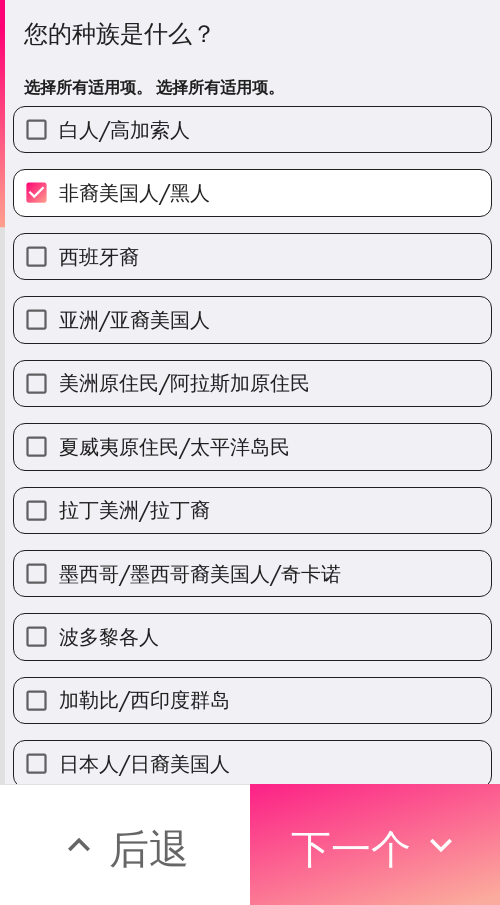 click on "下一个" at bounding box center (375, 844) 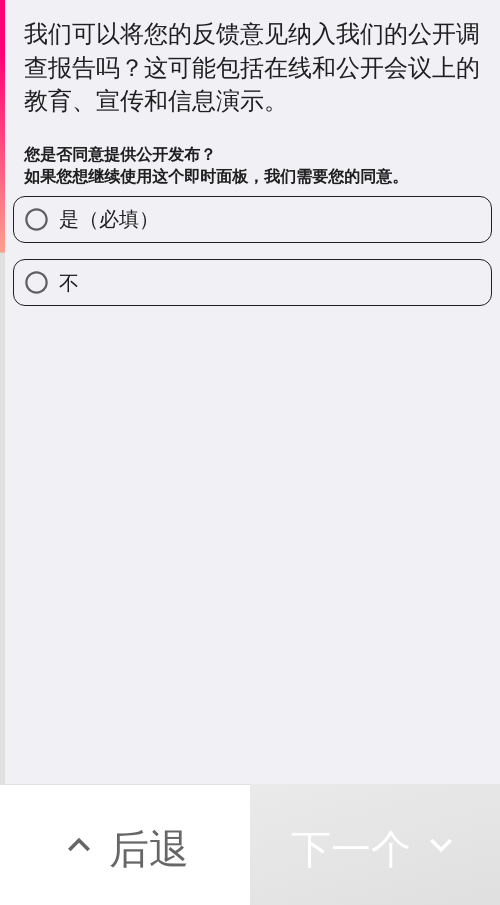 click on "是（必填）" at bounding box center [252, 219] 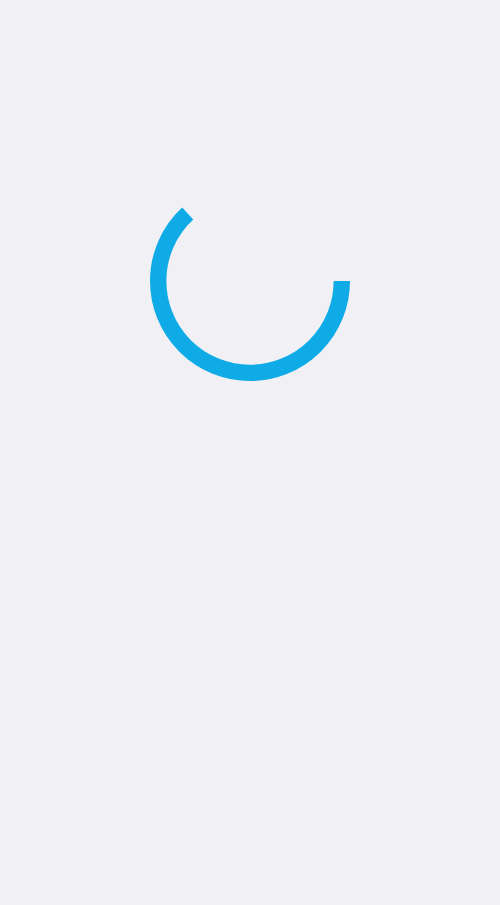 scroll, scrollTop: 0, scrollLeft: 0, axis: both 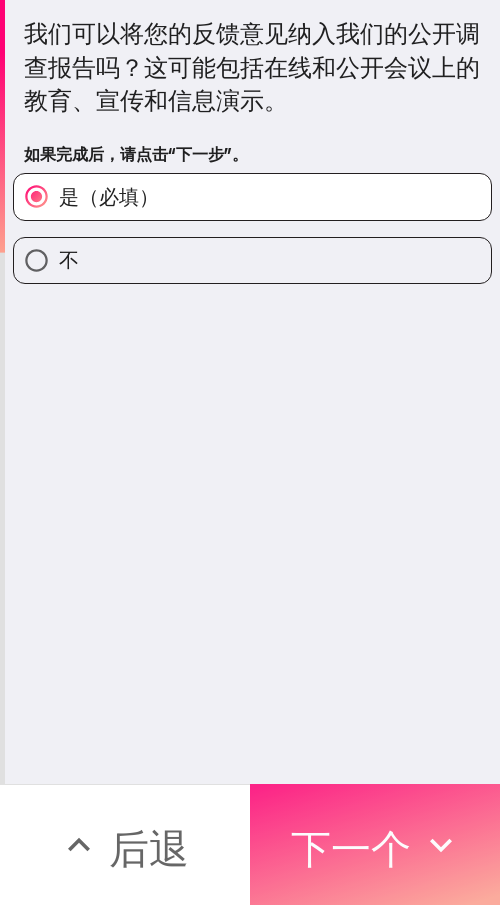 click on "下一个" at bounding box center (351, 848) 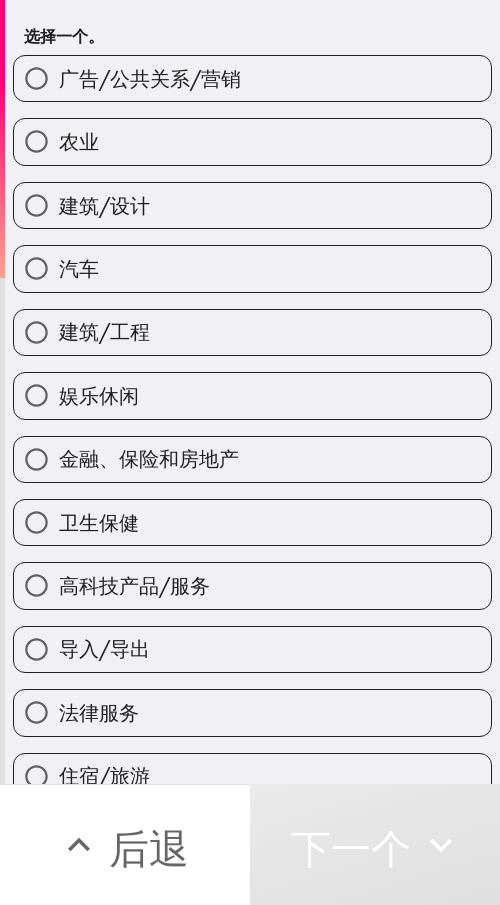 scroll, scrollTop: 100, scrollLeft: 0, axis: vertical 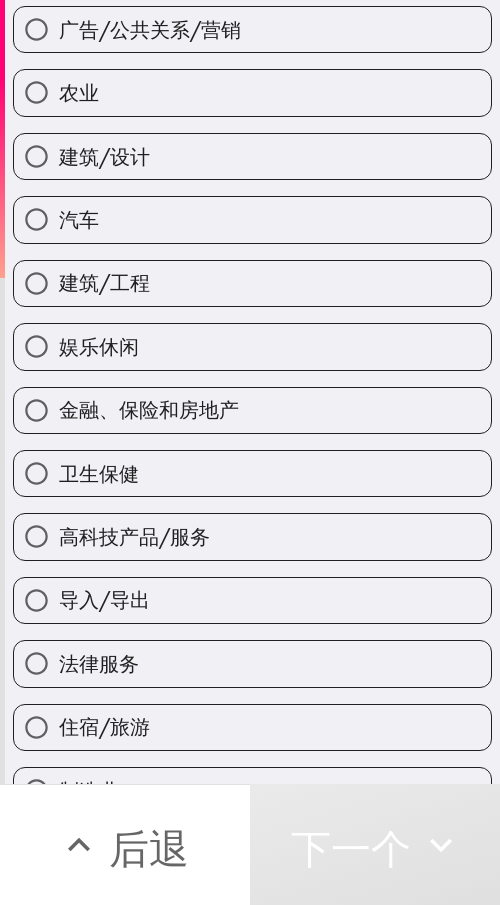 drag, startPoint x: 249, startPoint y: 366, endPoint x: 266, endPoint y: 367, distance: 17.029387 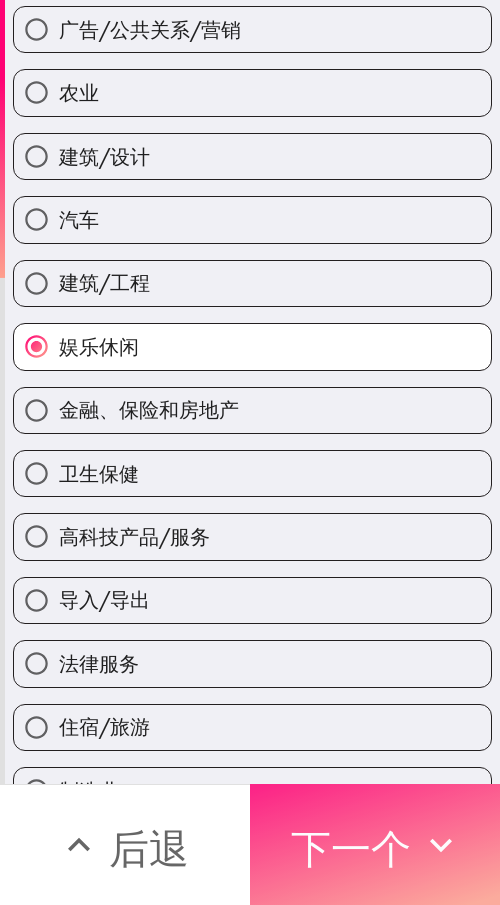 click on "下一个" at bounding box center [375, 844] 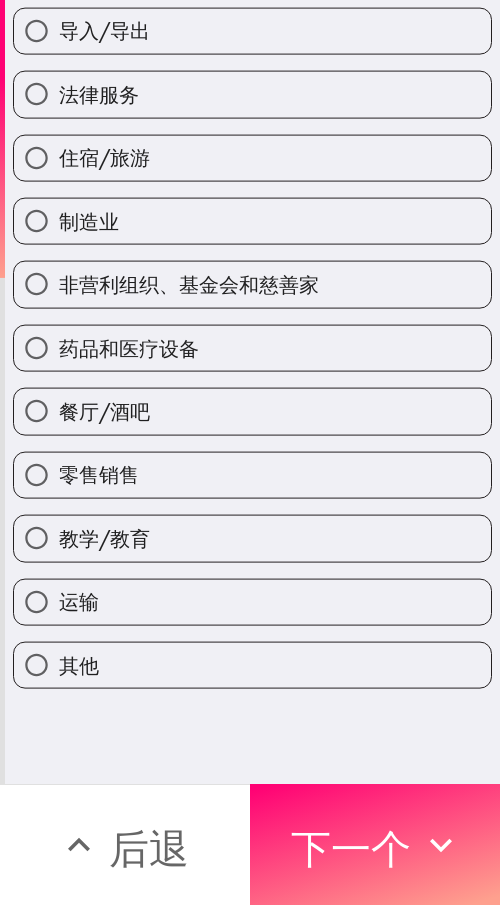scroll, scrollTop: 0, scrollLeft: 0, axis: both 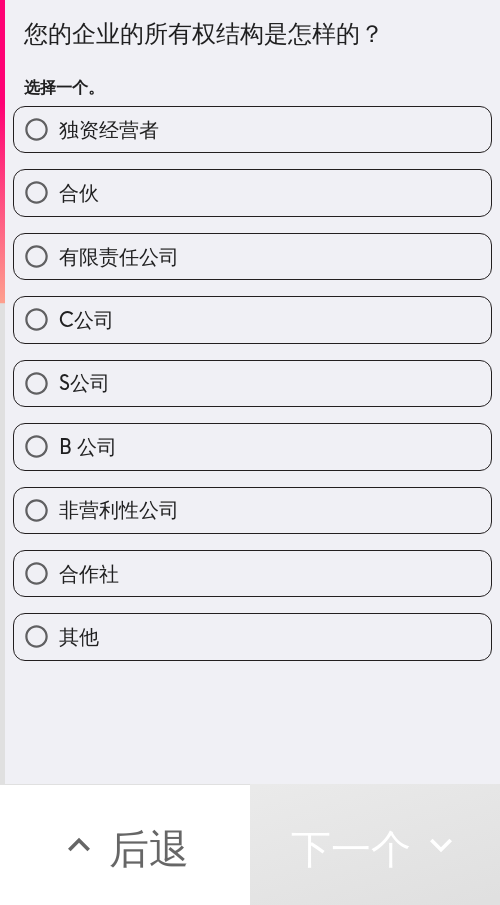 drag, startPoint x: 187, startPoint y: 138, endPoint x: 208, endPoint y: 138, distance: 21 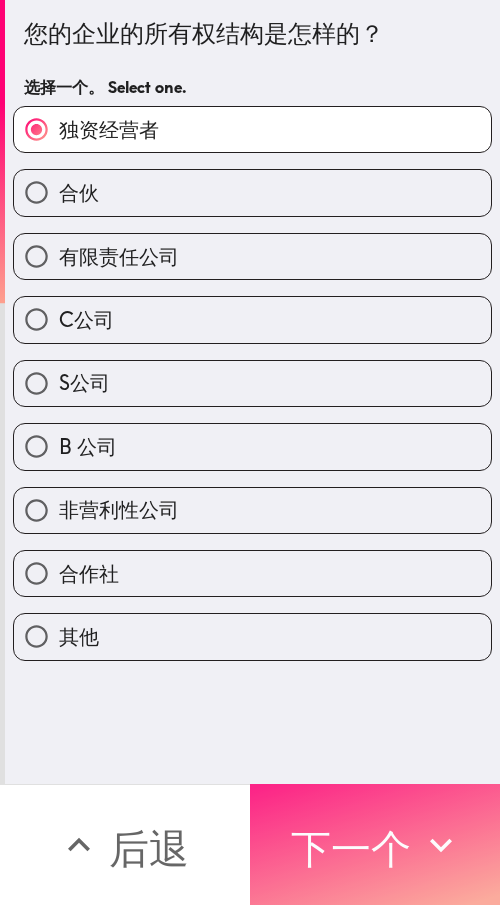 click 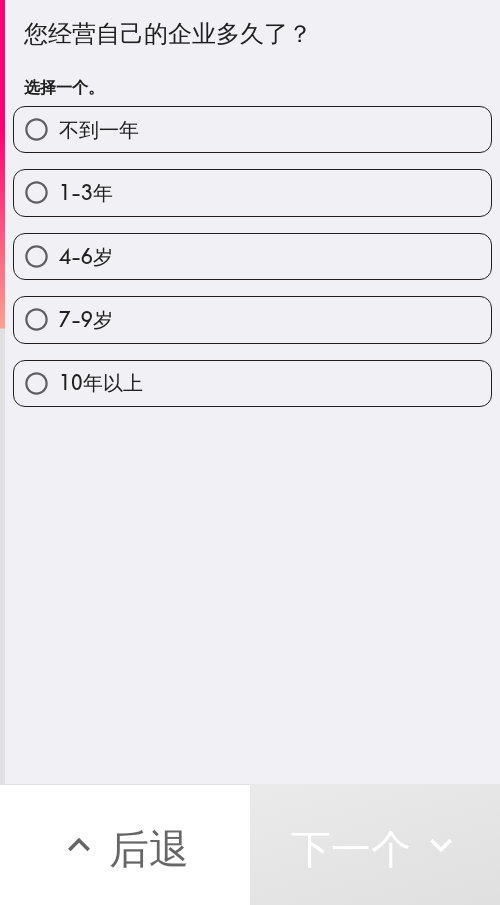 click on "4-6岁" at bounding box center (252, 256) 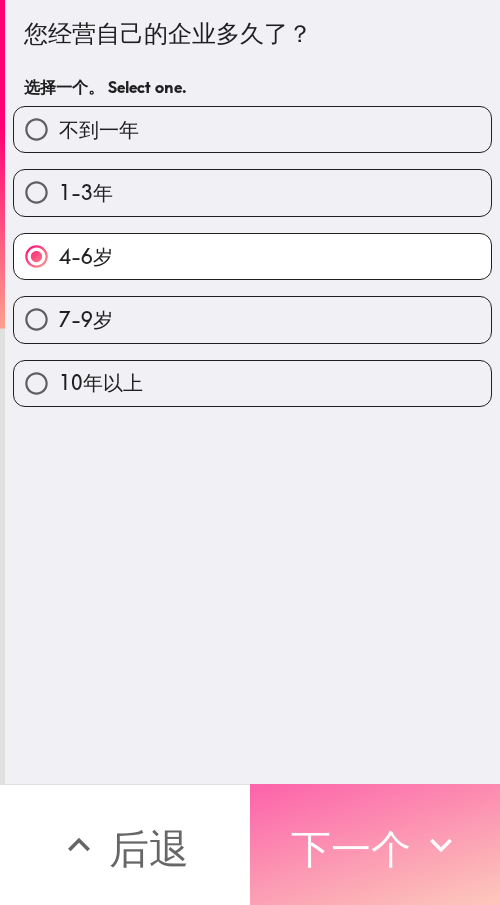 drag, startPoint x: 378, startPoint y: 848, endPoint x: 390, endPoint y: 852, distance: 12.649111 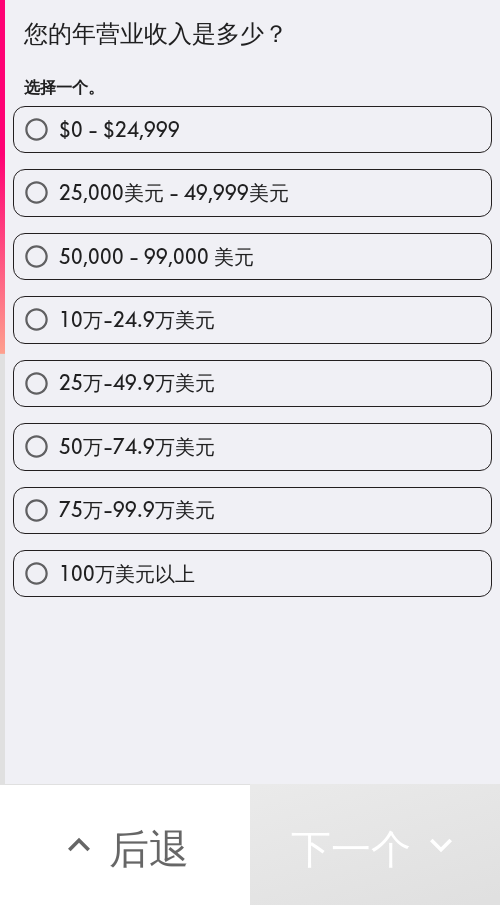 drag, startPoint x: 199, startPoint y: 370, endPoint x: 246, endPoint y: 373, distance: 47.095646 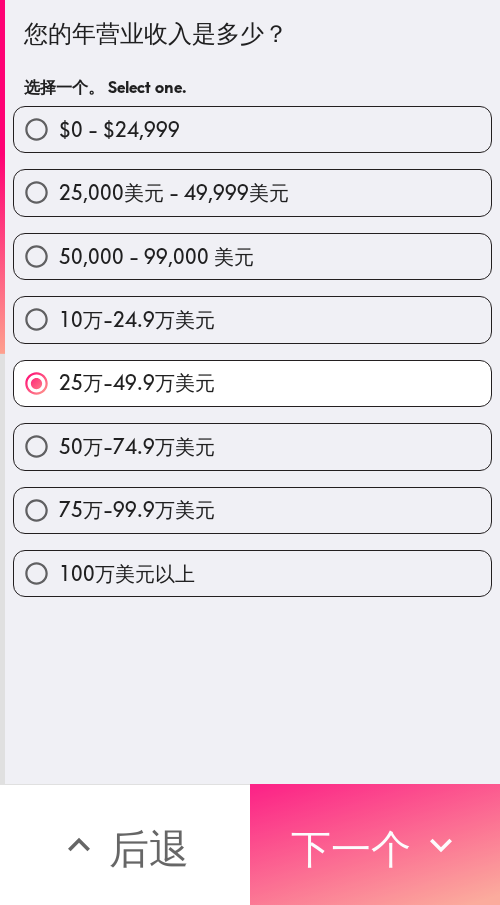 click on "下一个" at bounding box center (375, 844) 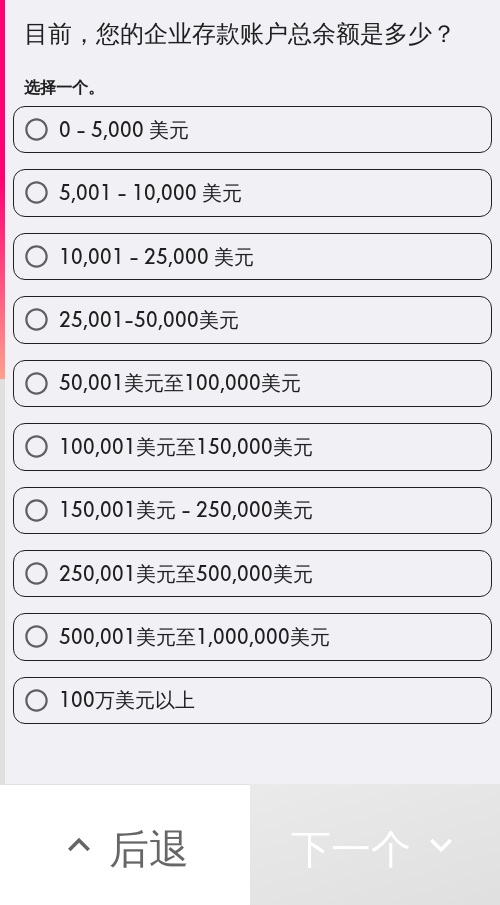 click on "150,001美元 - 250,000美元" at bounding box center [186, 509] 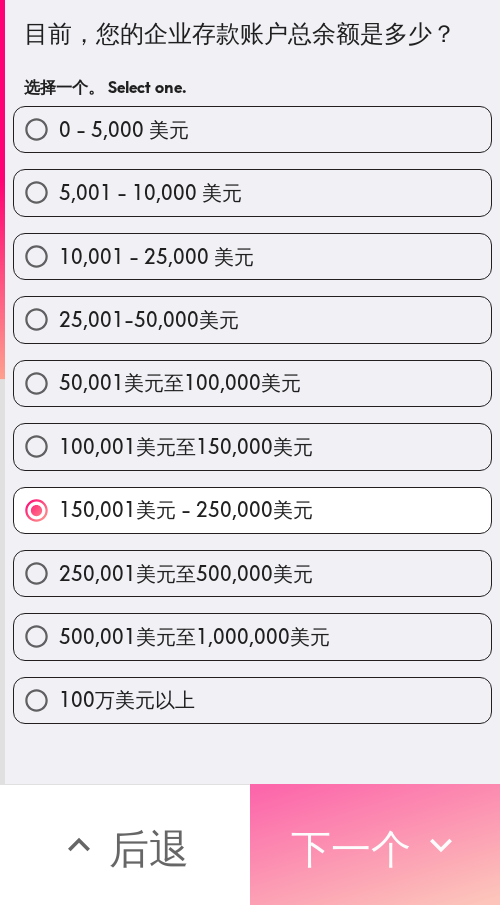click on "下一个" at bounding box center (375, 844) 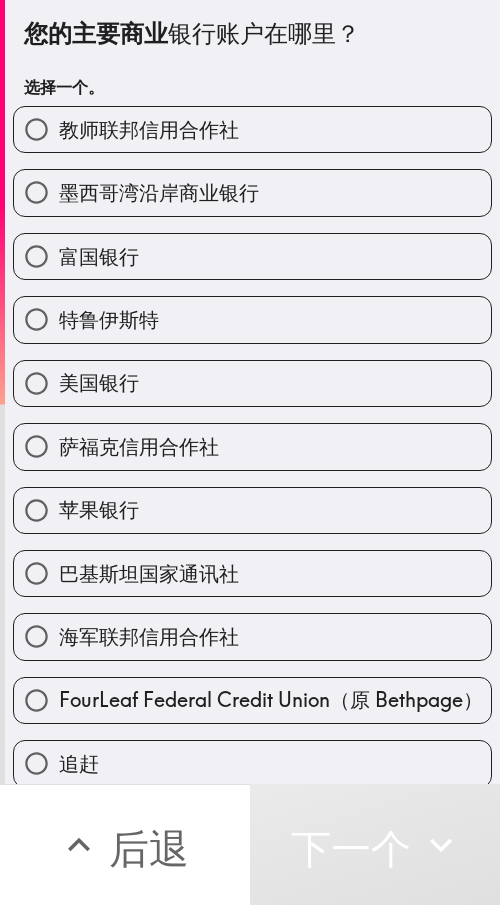 click on "美国银行" at bounding box center [99, 382] 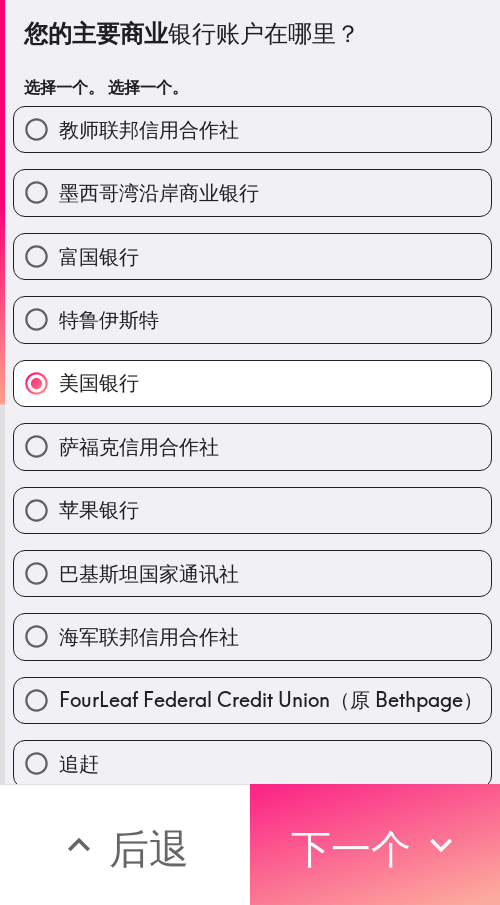 drag, startPoint x: 374, startPoint y: 817, endPoint x: 467, endPoint y: 823, distance: 93.193344 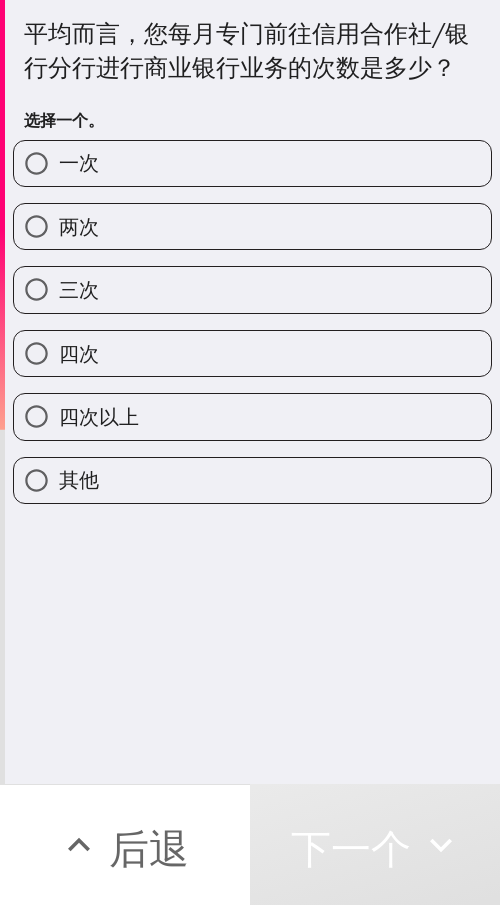 drag, startPoint x: 185, startPoint y: 264, endPoint x: 380, endPoint y: 282, distance: 195.82901 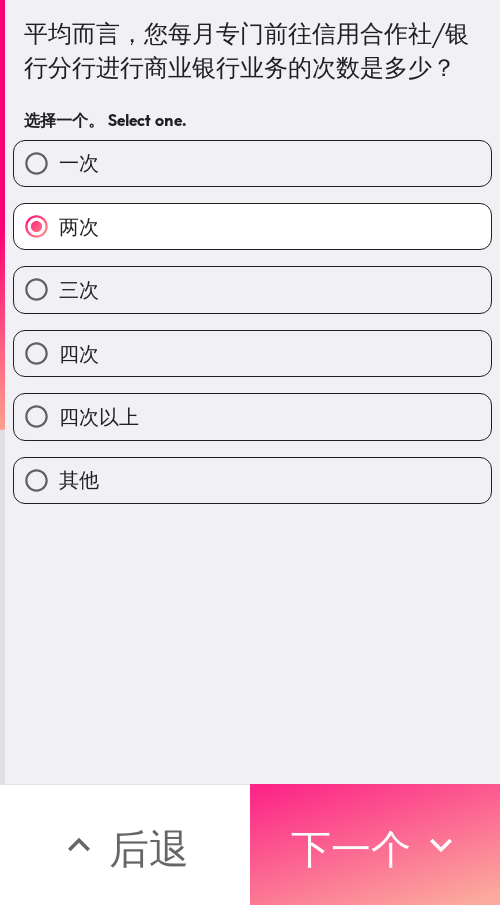 click on "下一个" at bounding box center [351, 848] 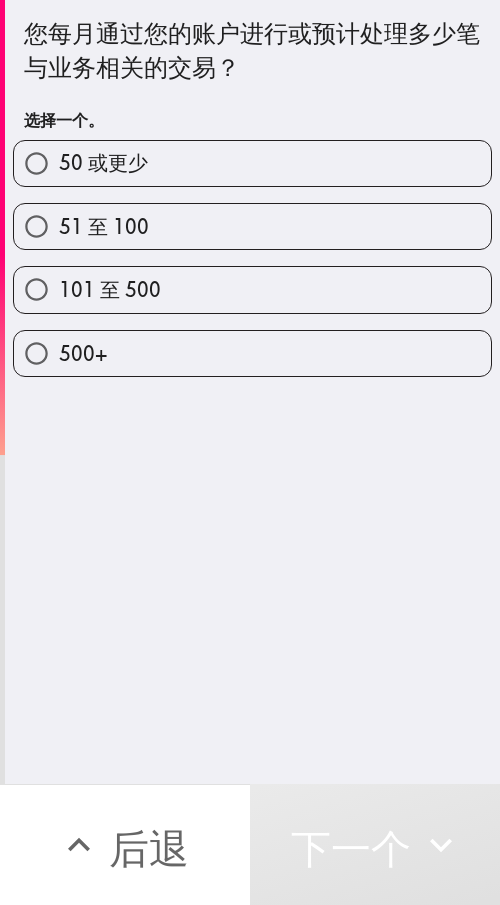 drag, startPoint x: 141, startPoint y: 217, endPoint x: 438, endPoint y: 272, distance: 302.04965 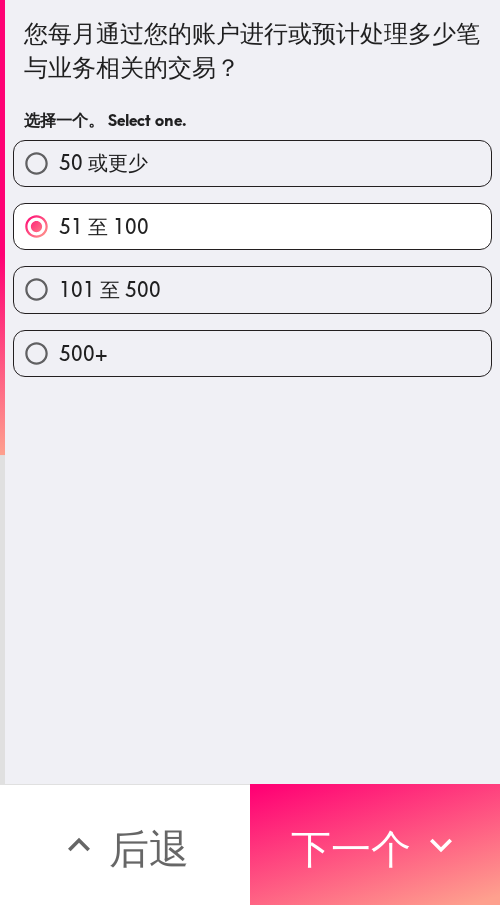 drag, startPoint x: 383, startPoint y: 846, endPoint x: 489, endPoint y: 841, distance: 106.11786 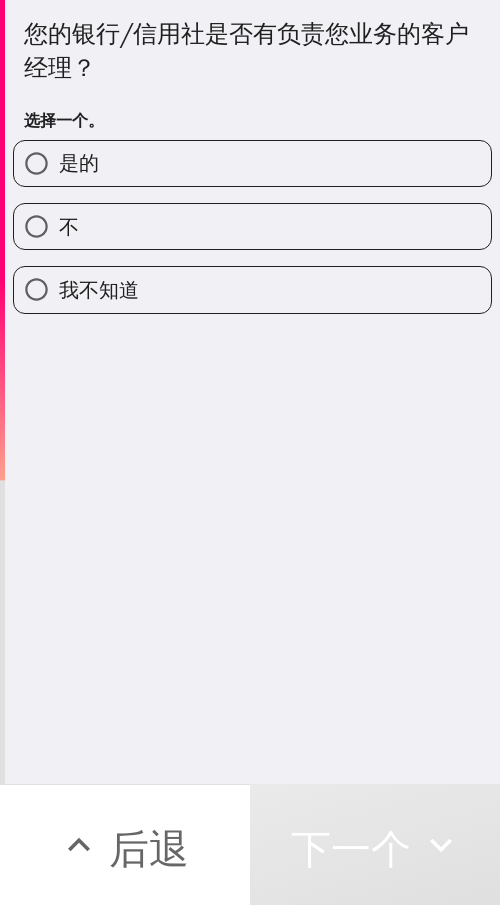 drag, startPoint x: 137, startPoint y: 164, endPoint x: 288, endPoint y: 167, distance: 151.0298 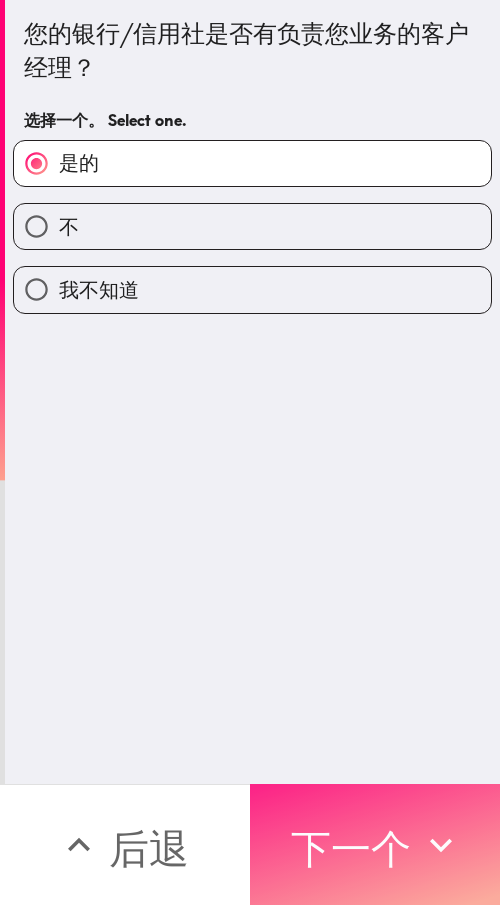 click on "下一个" at bounding box center (351, 845) 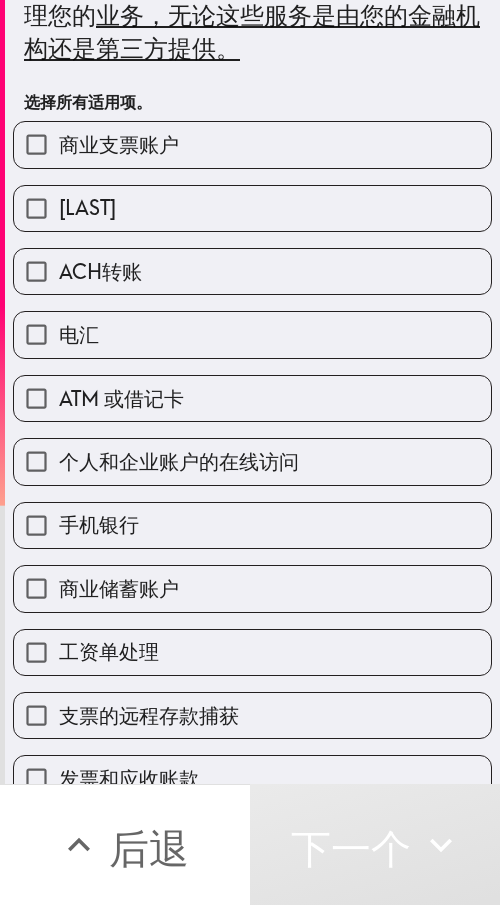 scroll, scrollTop: 100, scrollLeft: 0, axis: vertical 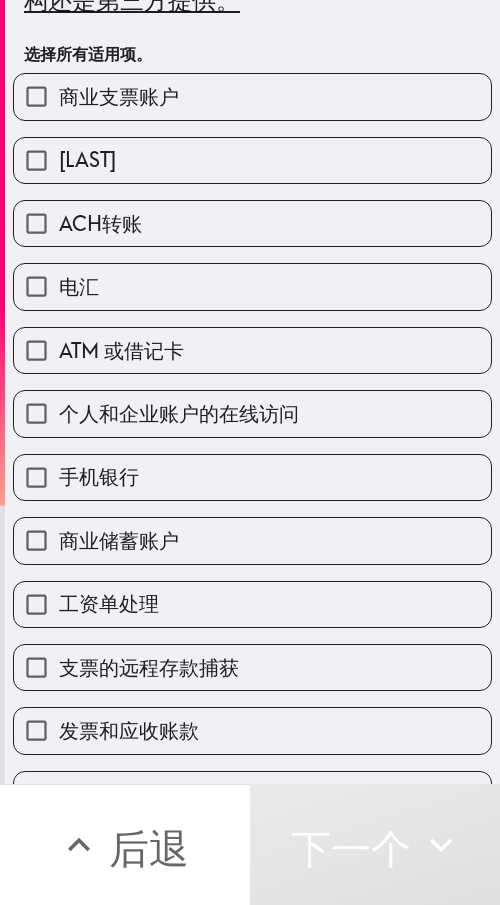 drag, startPoint x: 107, startPoint y: 483, endPoint x: 135, endPoint y: 494, distance: 30.083218 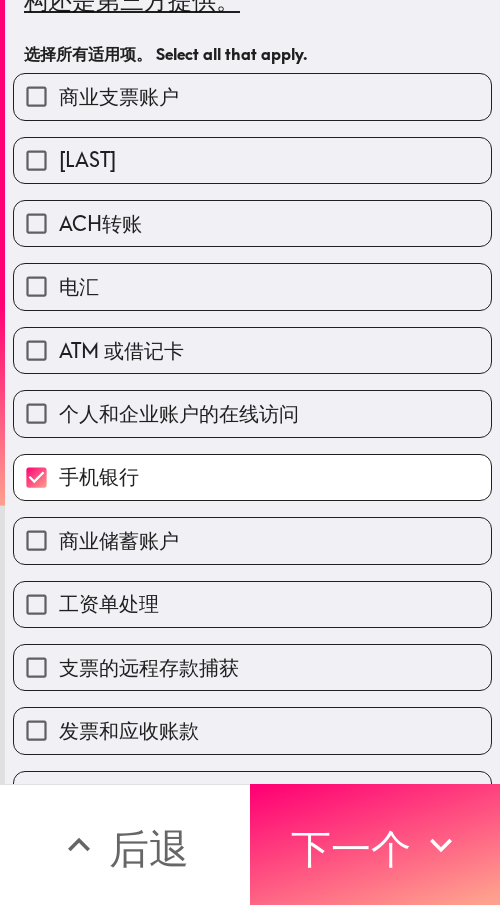 click on "ATM 或借记卡" at bounding box center (121, 350) 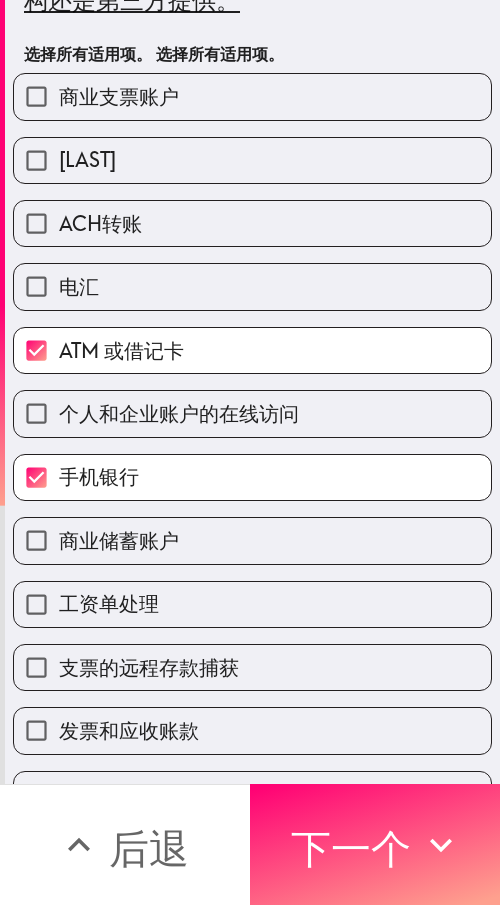 click on "ATM 或借记卡" at bounding box center (121, 350) 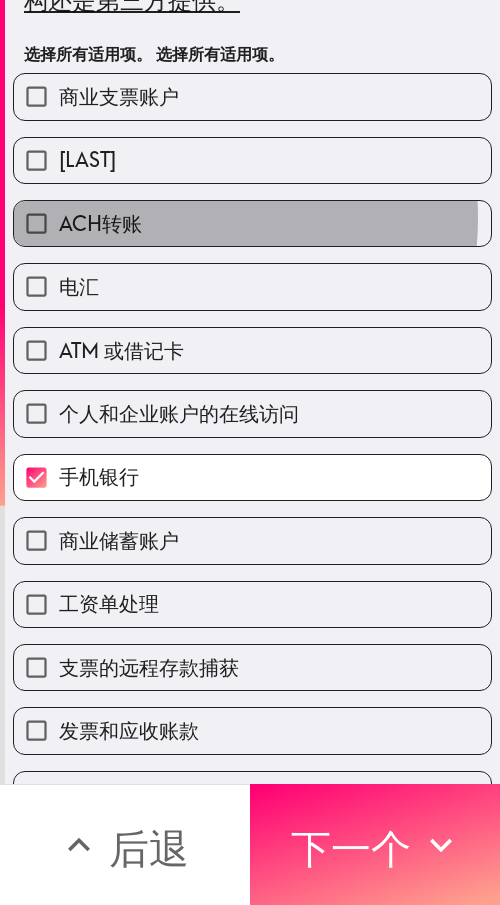 click on "ACH转账" at bounding box center (252, 223) 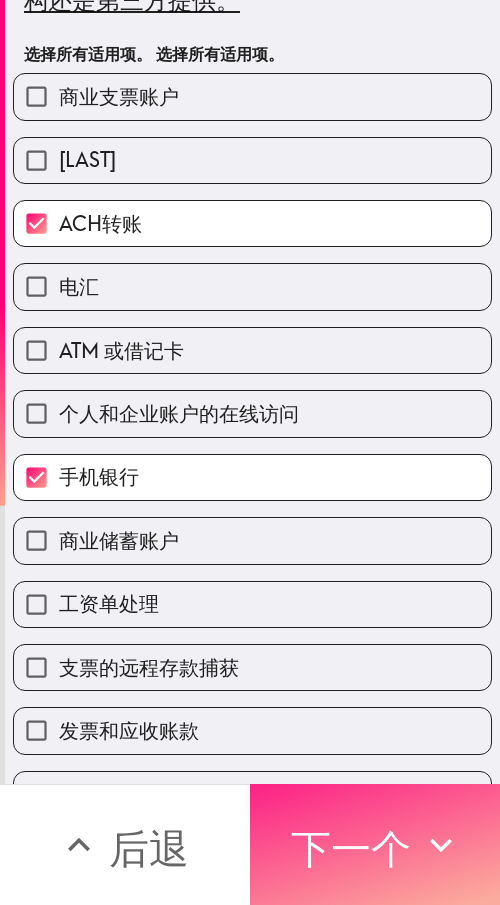 click 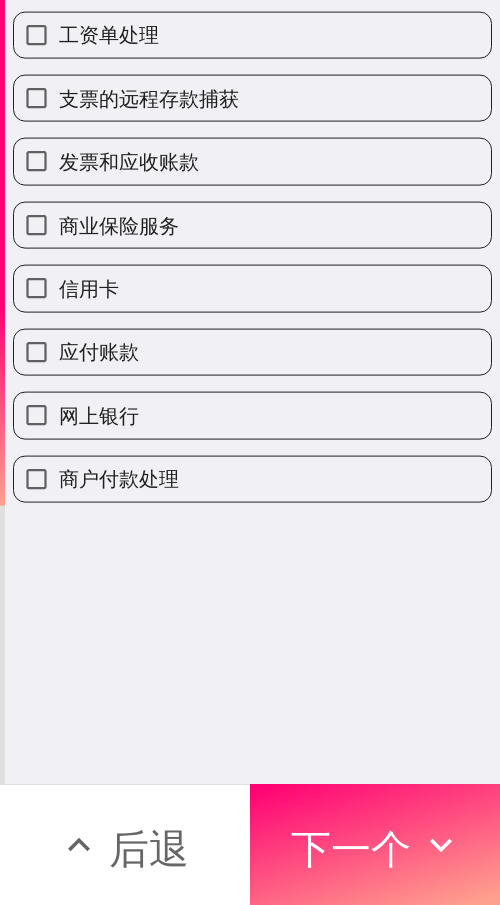scroll, scrollTop: 0, scrollLeft: 0, axis: both 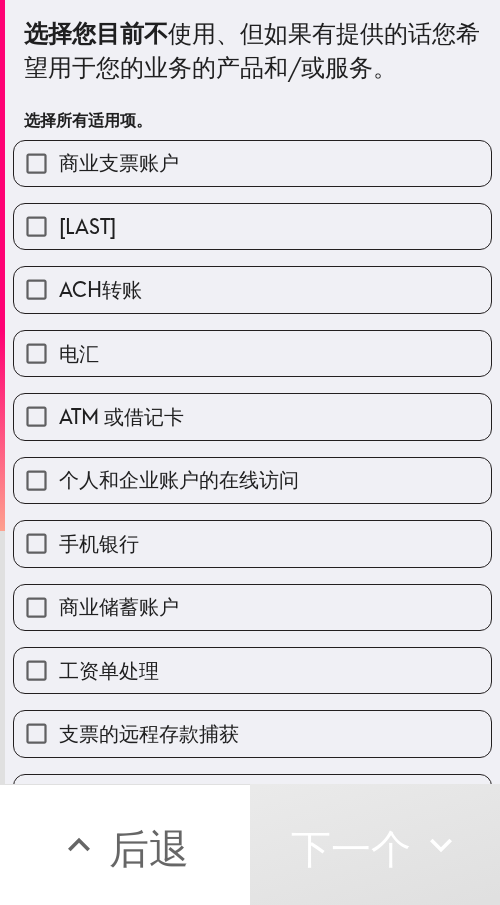 click on "ATM 或借记卡" at bounding box center (252, 416) 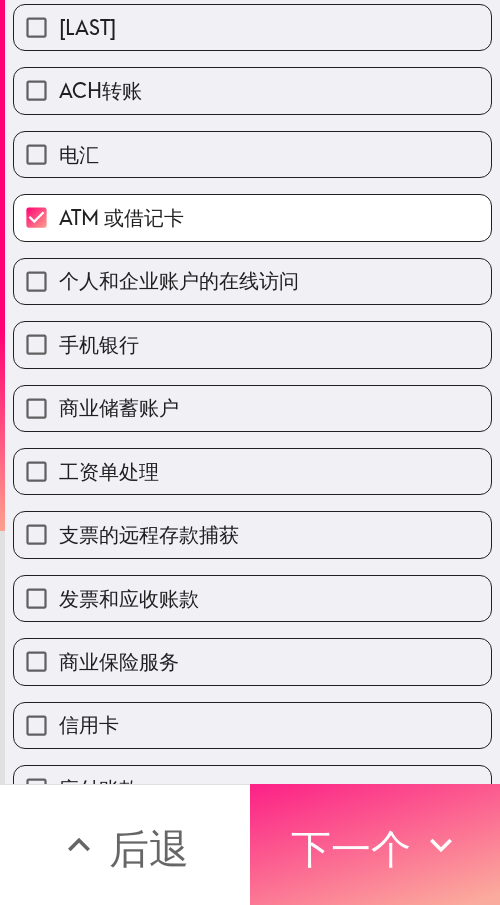 scroll, scrollTop: 200, scrollLeft: 0, axis: vertical 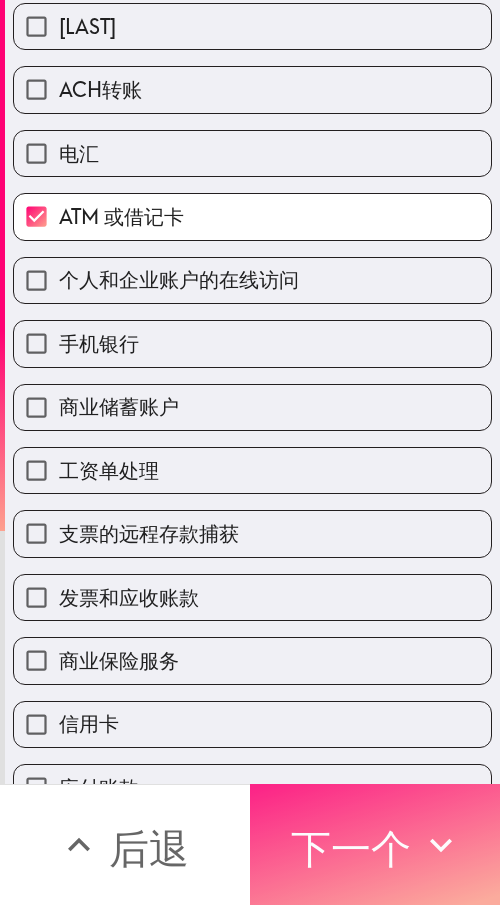 click on "下一个" at bounding box center [351, 845] 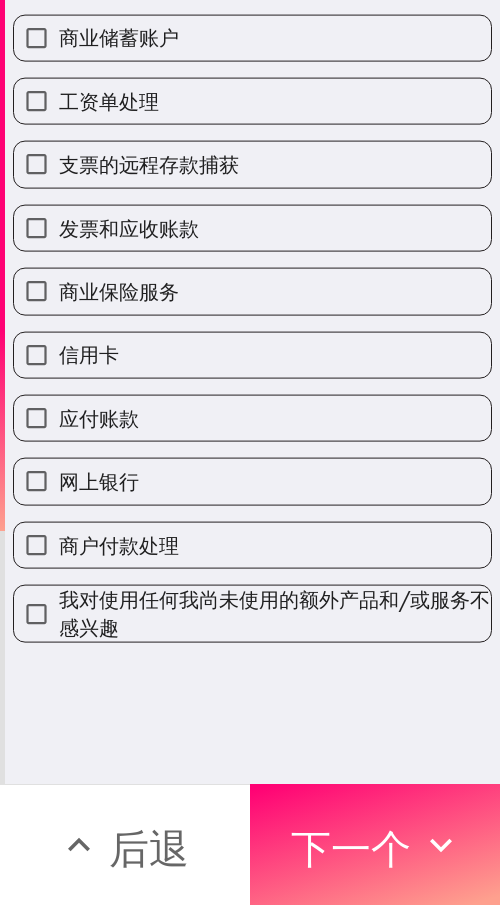 scroll, scrollTop: 0, scrollLeft: 0, axis: both 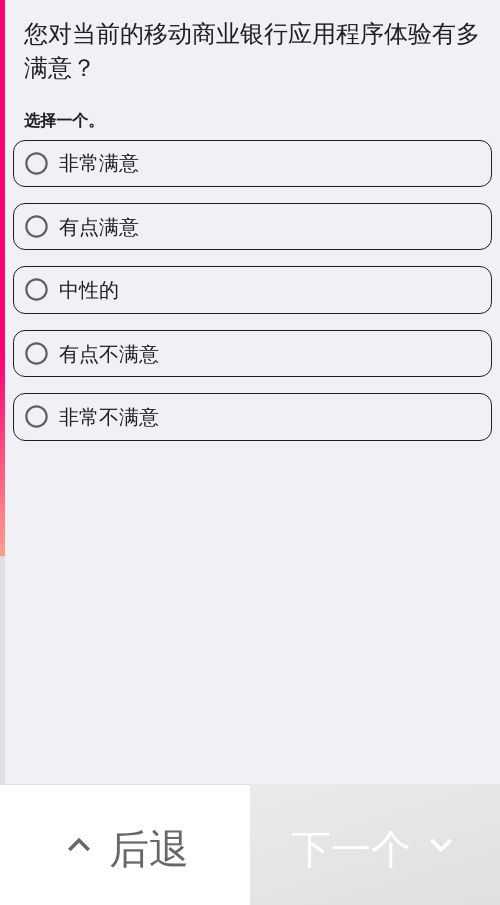 click on "有点满意" at bounding box center (252, 226) 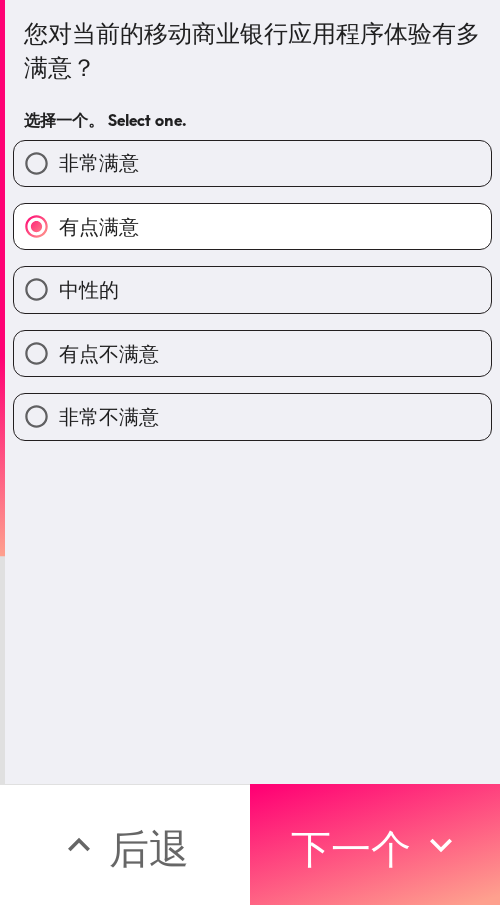 click on "非常满意" at bounding box center [252, 163] 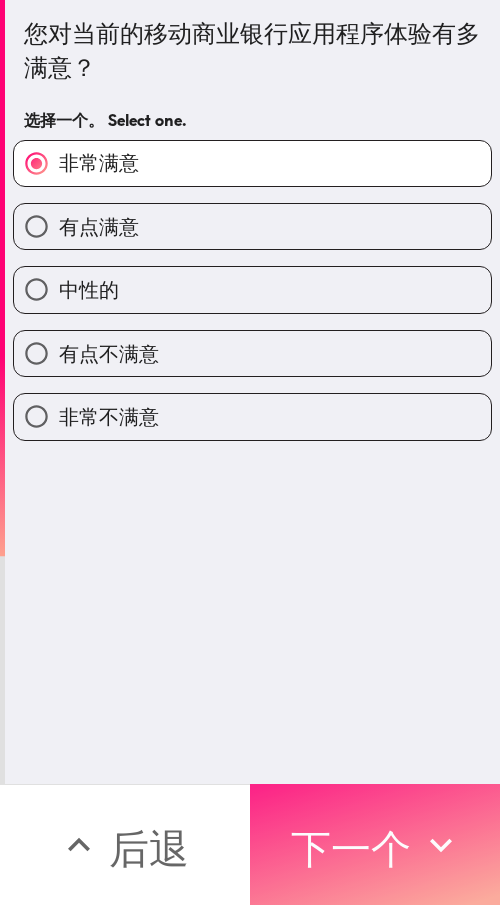 click 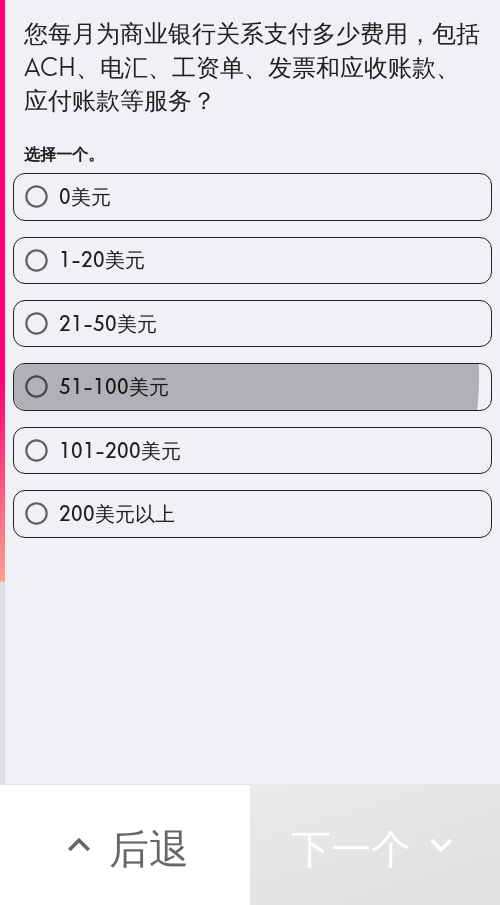 click on "51-100美元" at bounding box center [252, 386] 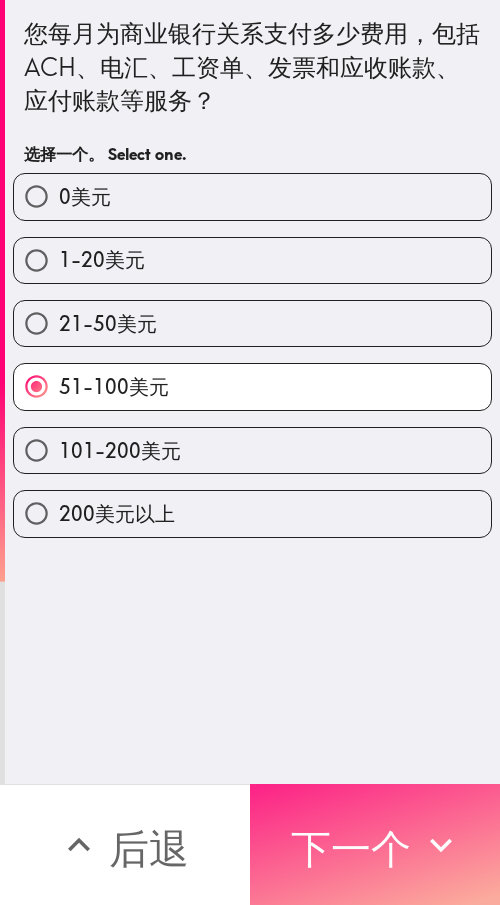 drag, startPoint x: 405, startPoint y: 799, endPoint x: 450, endPoint y: 816, distance: 48.104053 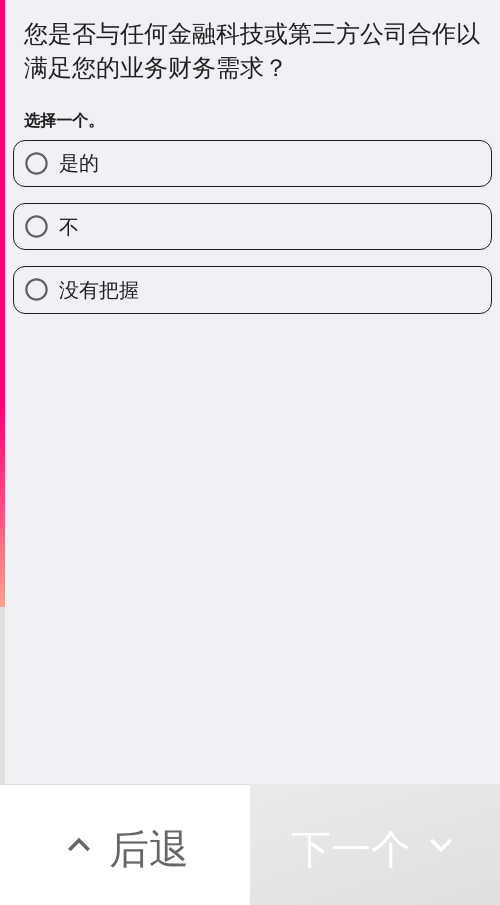 drag, startPoint x: 305, startPoint y: 166, endPoint x: 371, endPoint y: 165, distance: 66.007576 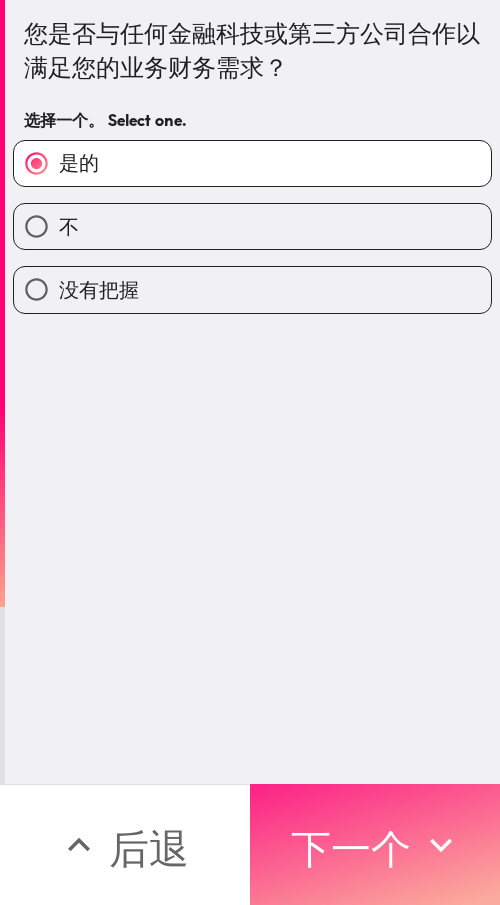 click on "下一个" at bounding box center [351, 848] 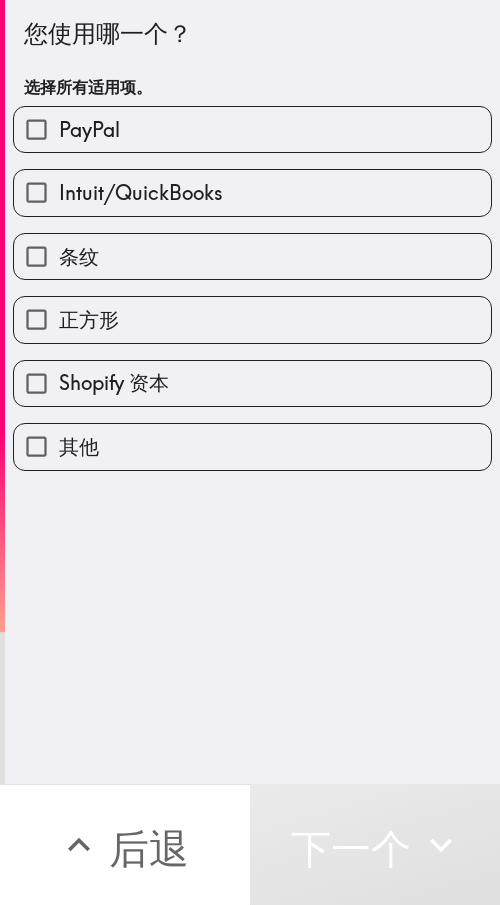 click on "PayPal" at bounding box center (252, 129) 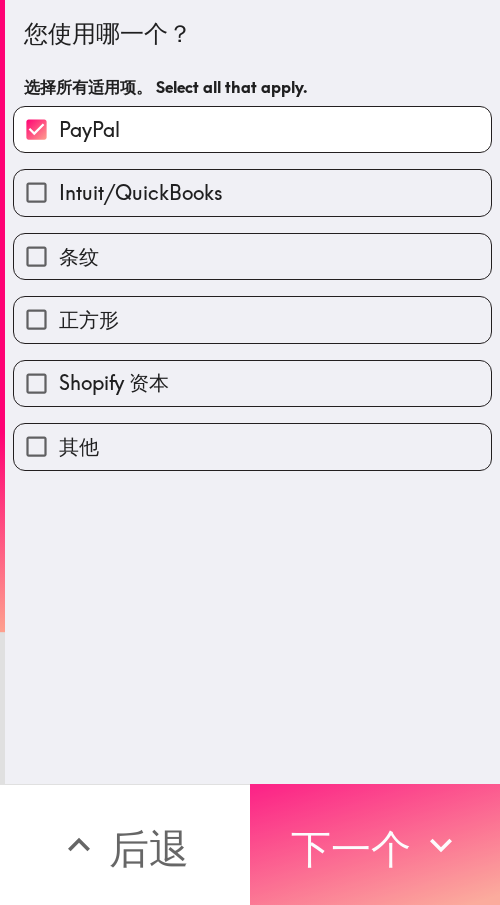 click on "下一个" at bounding box center (351, 845) 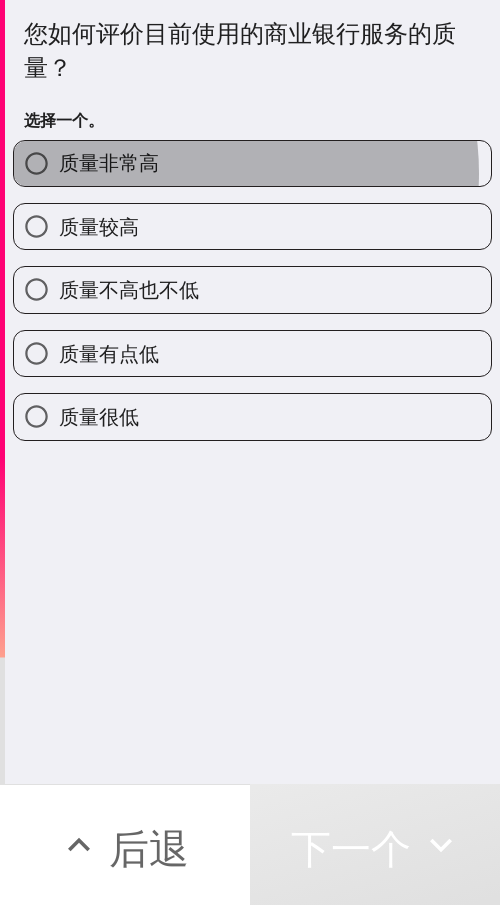 click on "质量非常高" at bounding box center [252, 163] 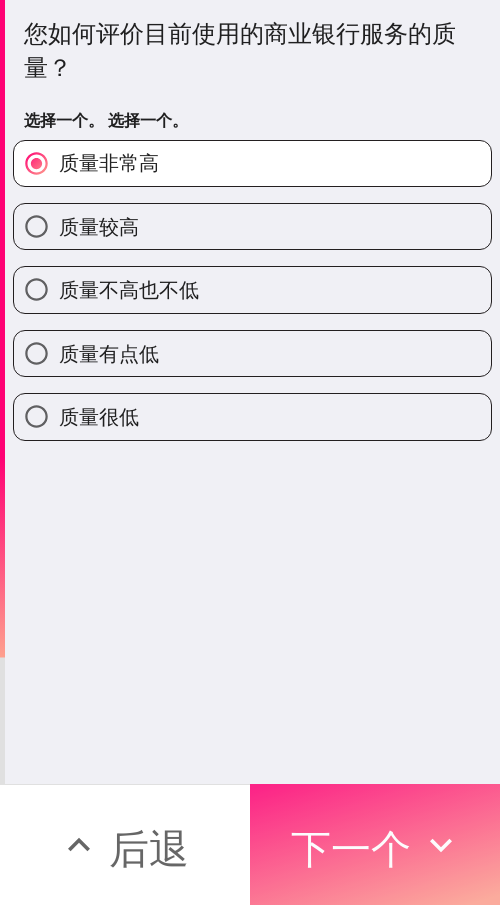 click on "下一个" at bounding box center (351, 848) 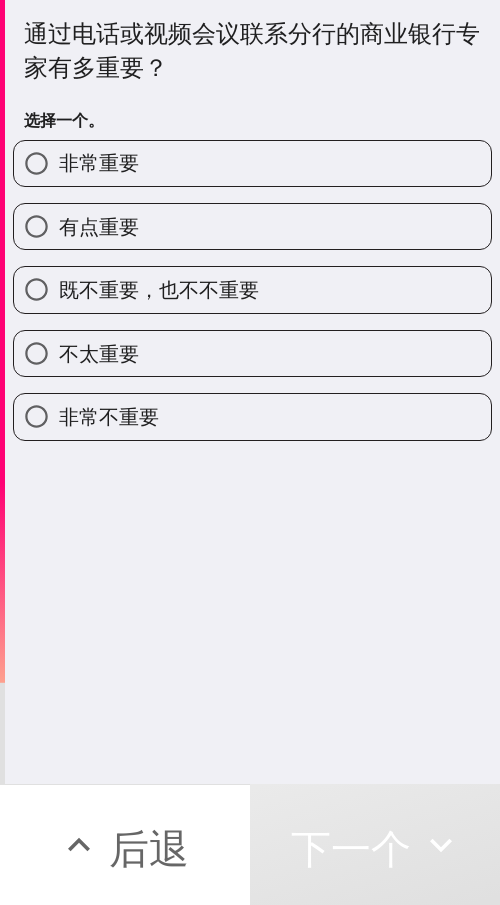 drag, startPoint x: 236, startPoint y: 242, endPoint x: 407, endPoint y: 222, distance: 172.16562 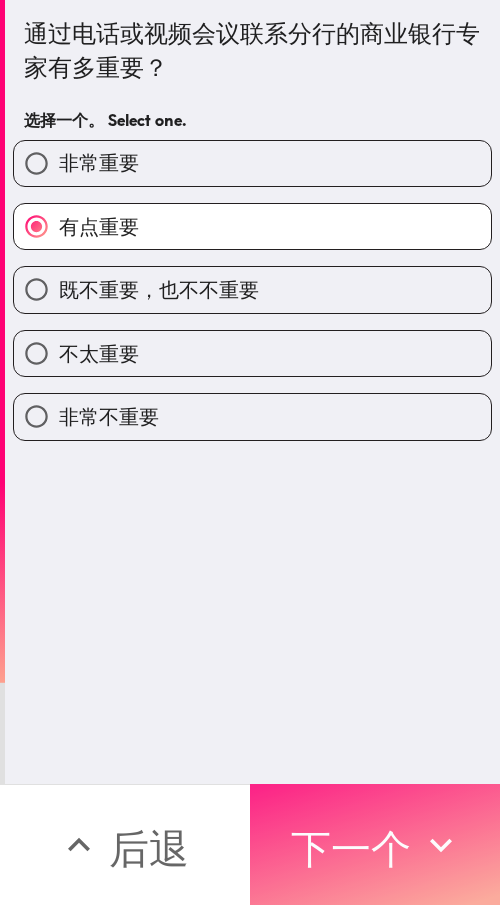 click on "下一个" at bounding box center (351, 848) 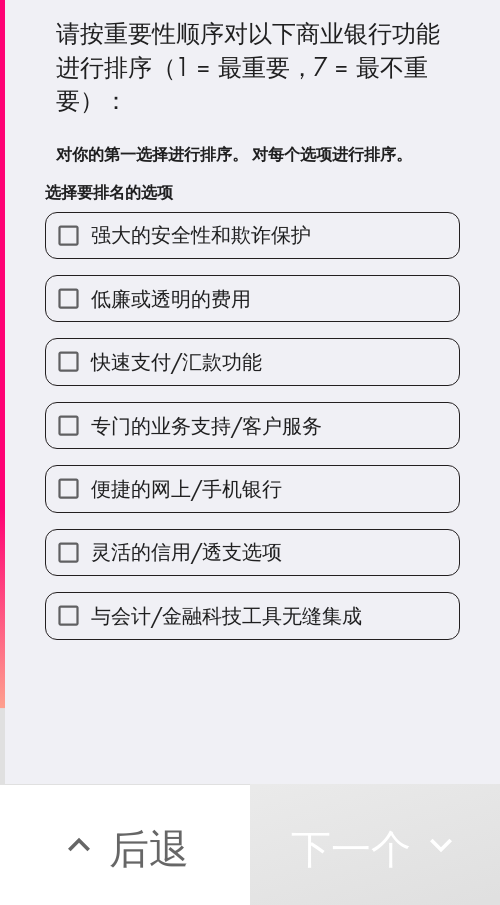 click on "快速支付/汇款功能" at bounding box center (68, 361) 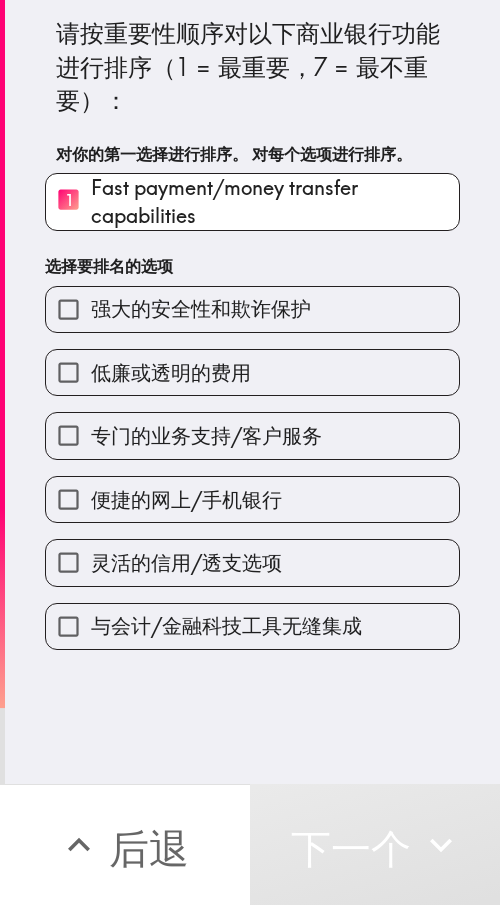 click on "专门的业务支持/客户服务" at bounding box center (68, 435) 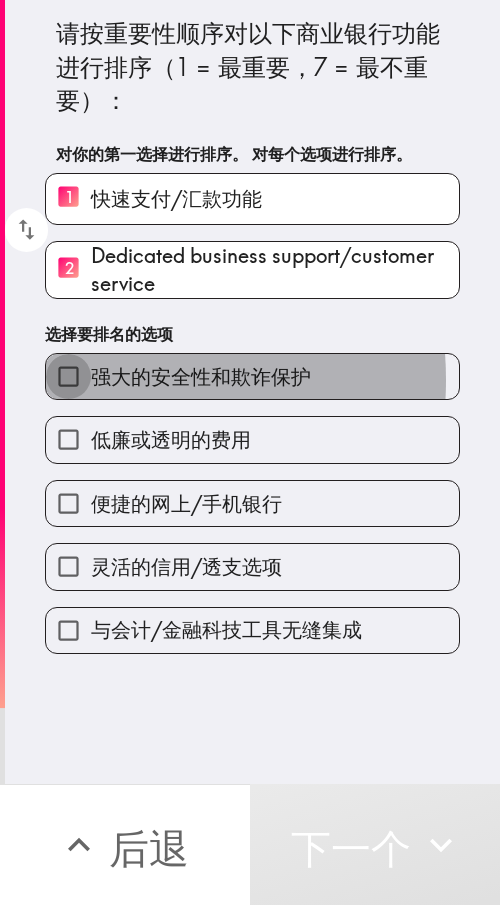 drag, startPoint x: 72, startPoint y: 380, endPoint x: 132, endPoint y: 465, distance: 104.04326 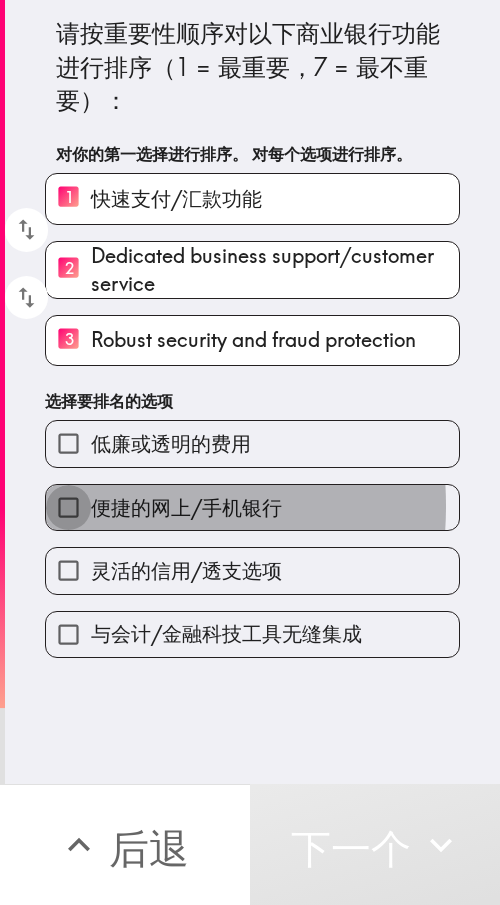 click on "便捷的网上/手机银行" at bounding box center (68, 507) 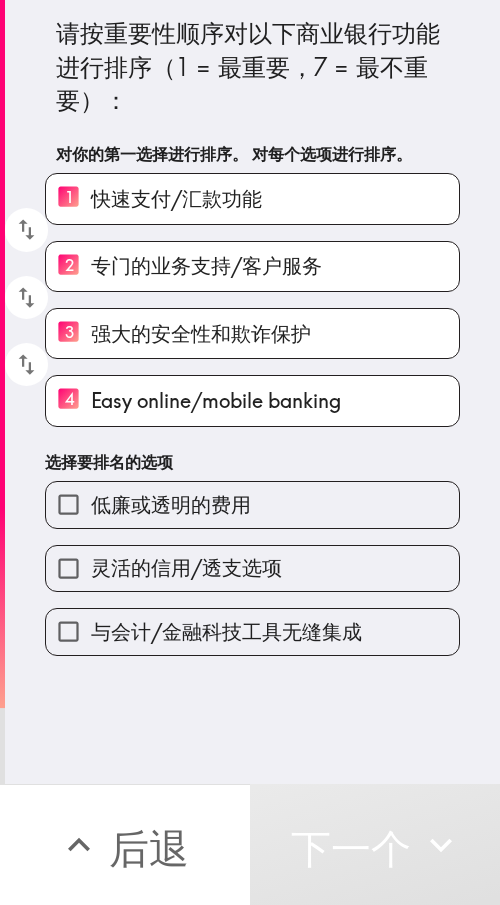 click on "低廉或透明的费用" at bounding box center (68, 504) 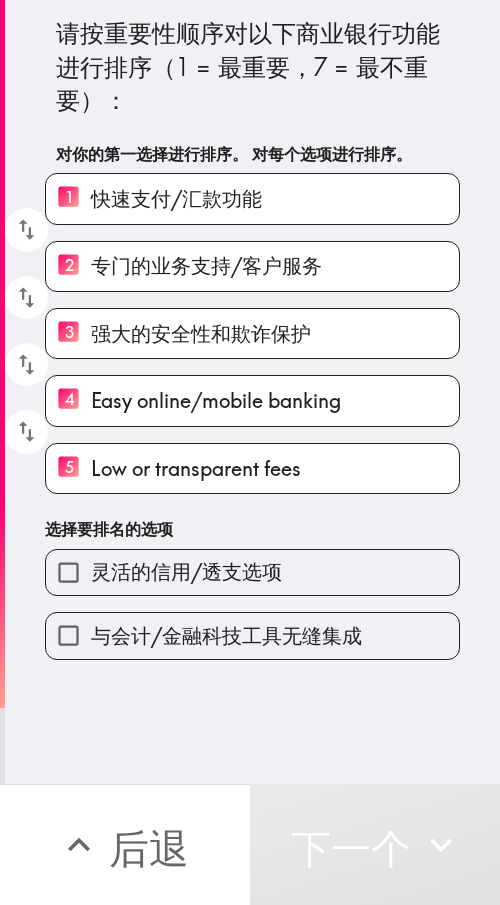 click on "灵活的信用/透支选项" at bounding box center (68, 572) 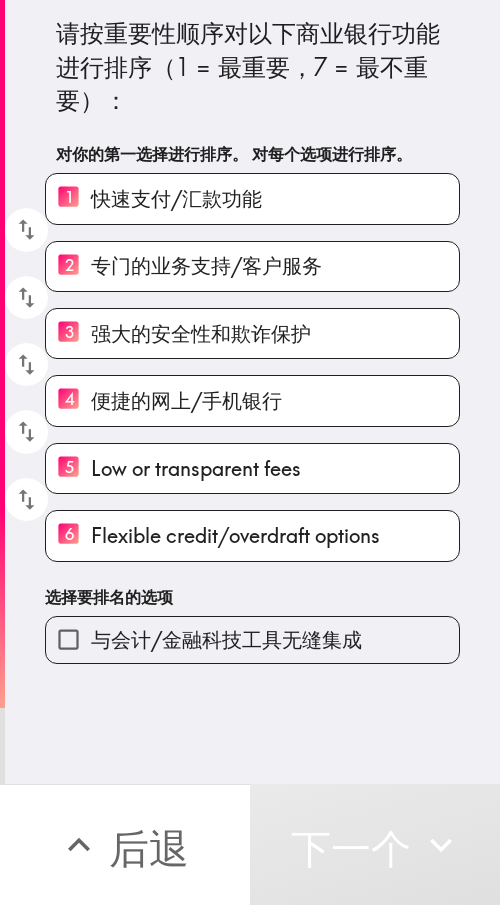 click on "与会计/金融科技工具无缝集成" at bounding box center (68, 639) 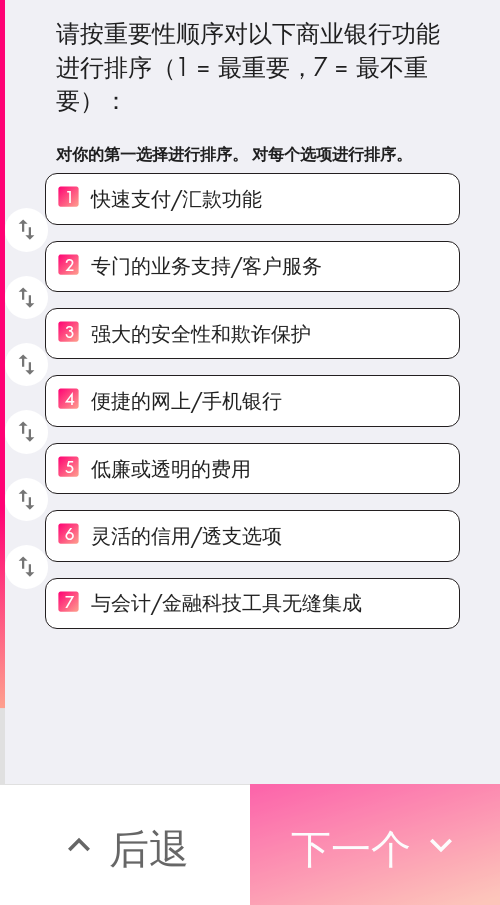 click on "下一个" at bounding box center [351, 845] 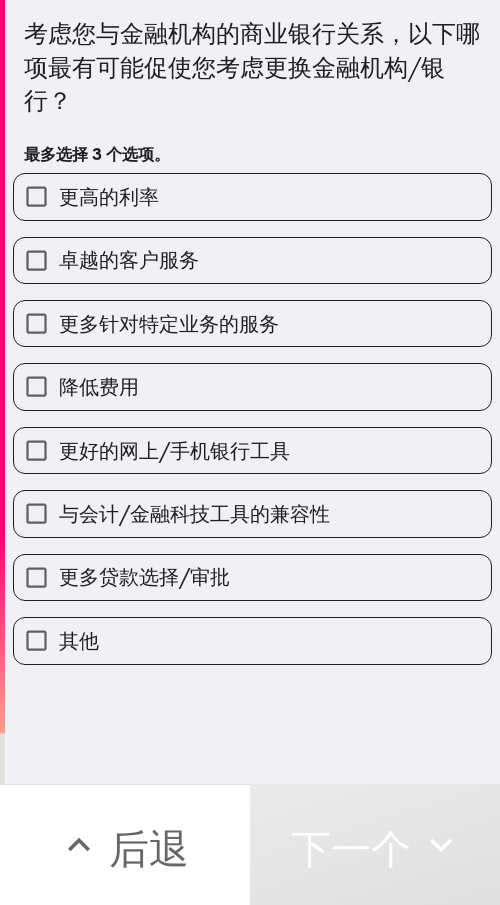 click on "更多针对特定业务的服务" at bounding box center (36, 323) 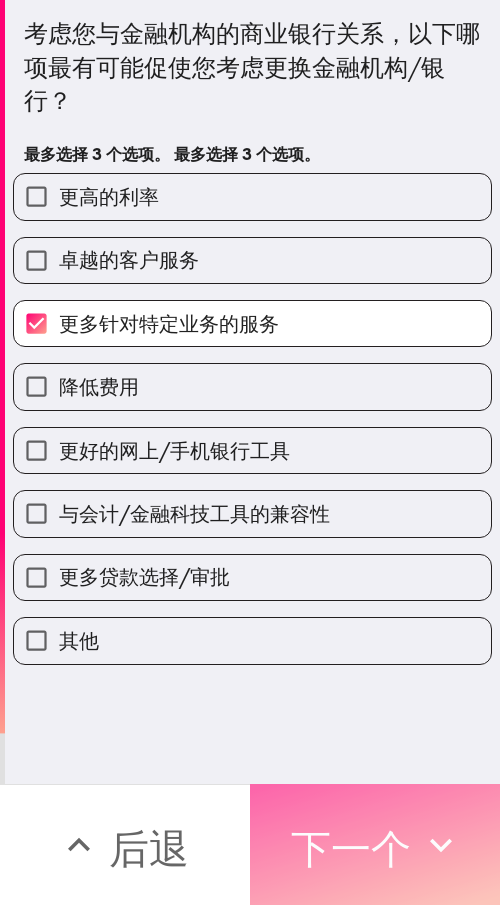 drag, startPoint x: 433, startPoint y: 791, endPoint x: 498, endPoint y: 803, distance: 66.09841 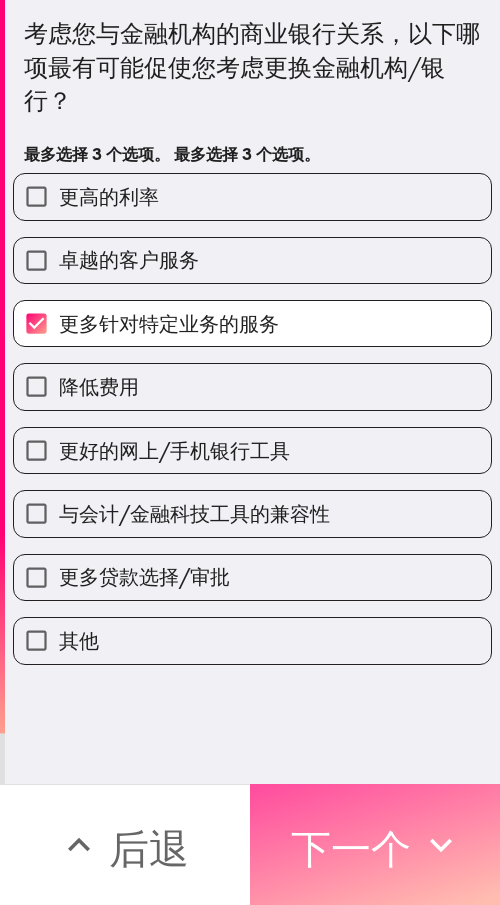 click on "下一个" at bounding box center (375, 844) 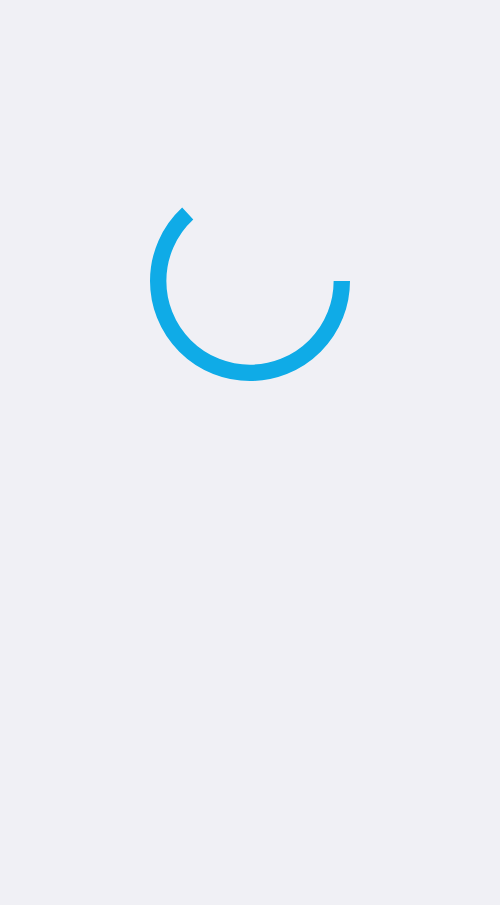 scroll, scrollTop: 0, scrollLeft: 0, axis: both 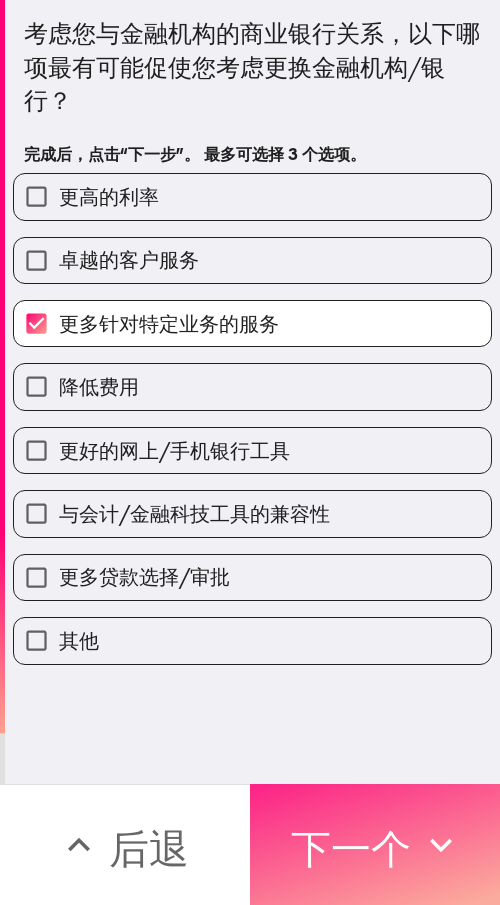 click on "下一个" at bounding box center (375, 844) 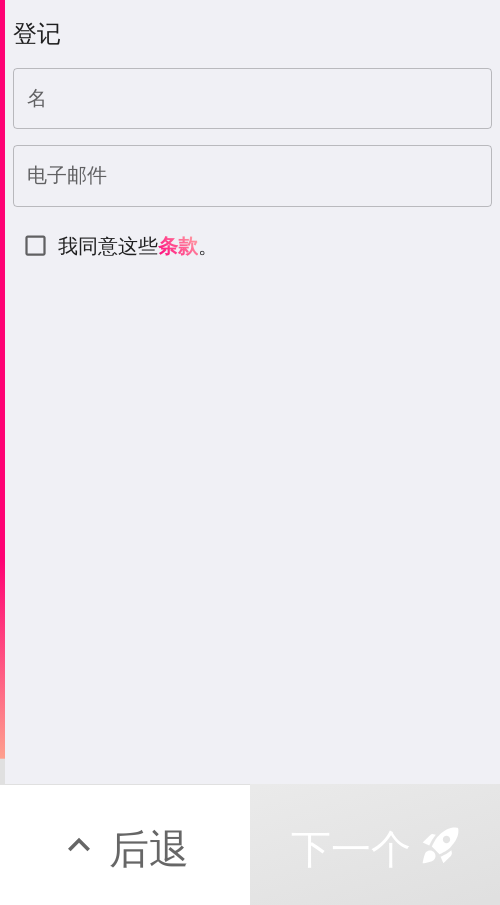 click on "名" at bounding box center [252, 99] 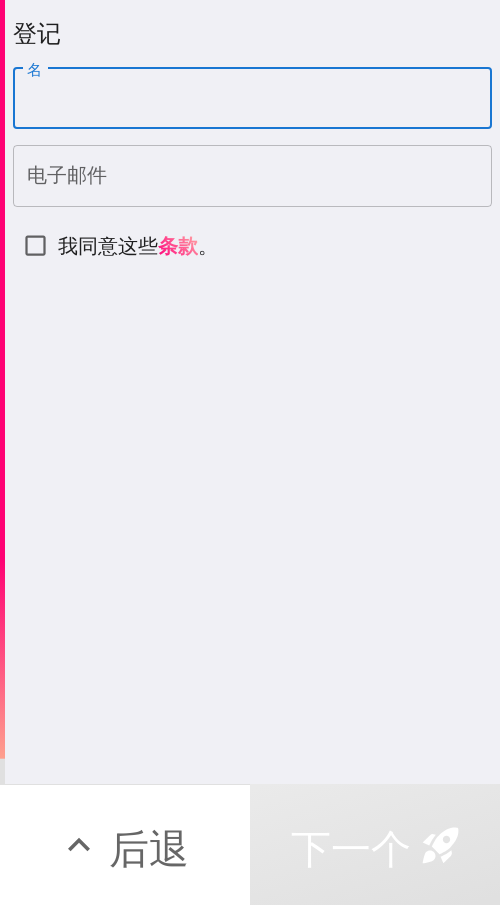 paste on "[FIRST] [LAST]" 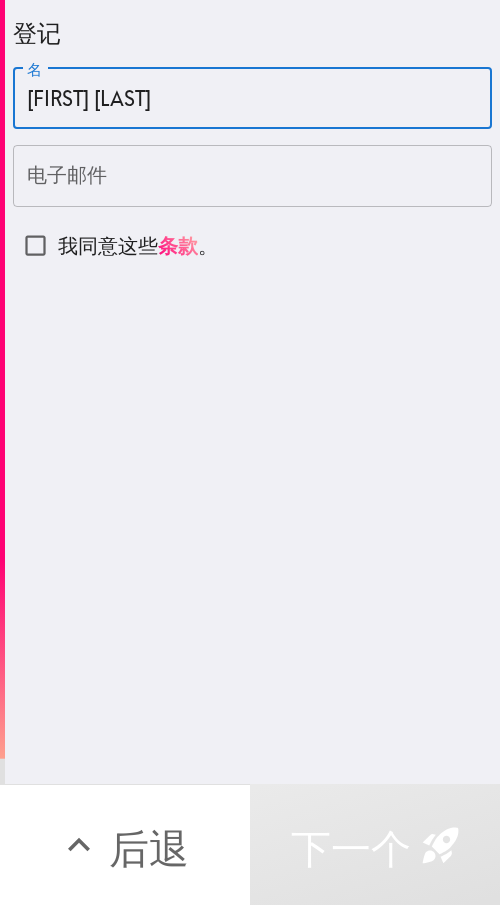 type on "[FIRST] [LAST]" 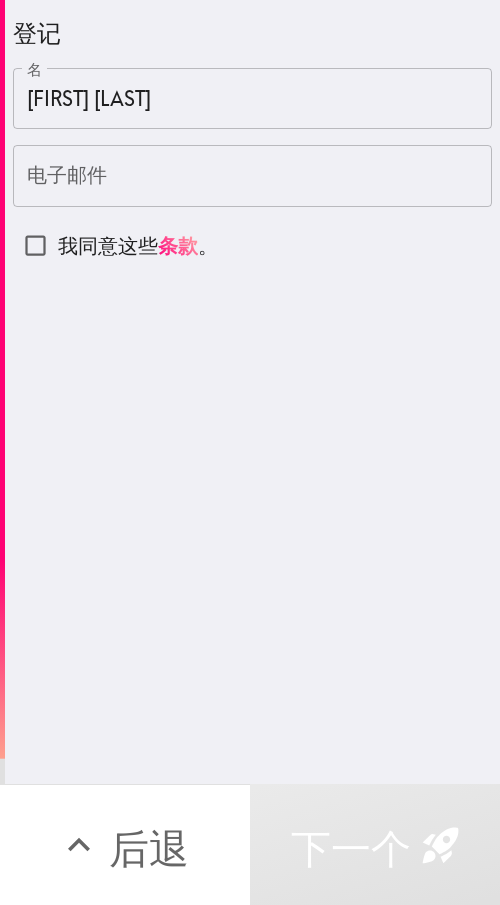 click on "电子邮件" at bounding box center (252, 176) 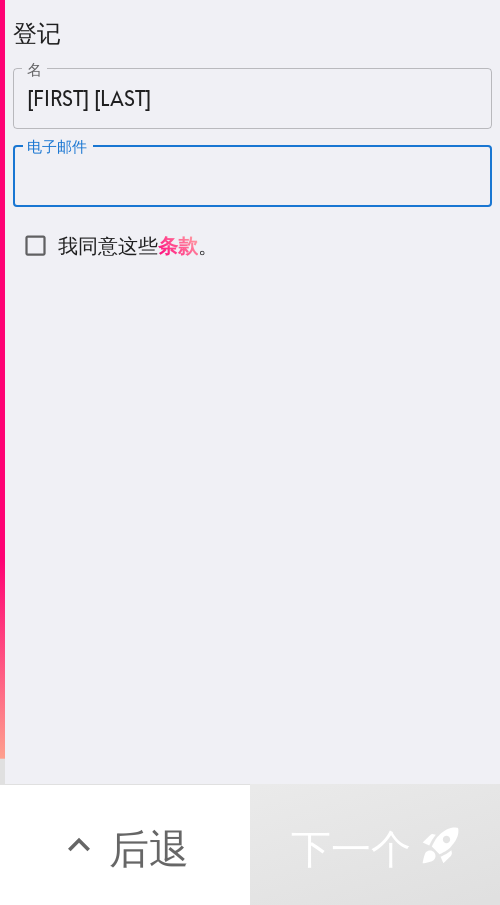 paste on "[EMAIL]" 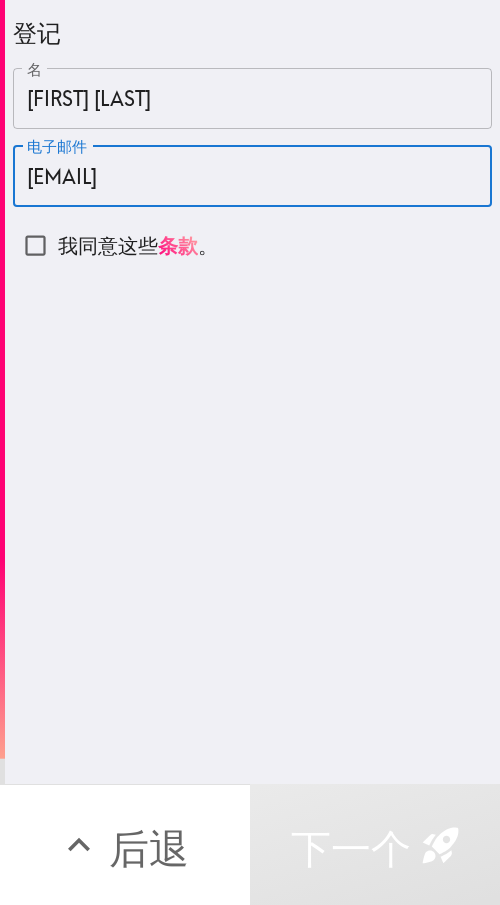 type on "[EMAIL]" 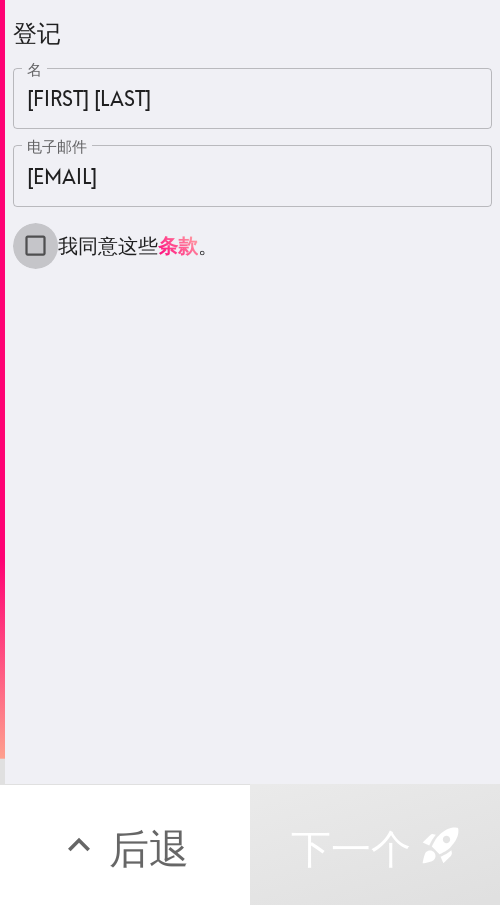 click on "我同意这些 条款 。" at bounding box center (35, 245) 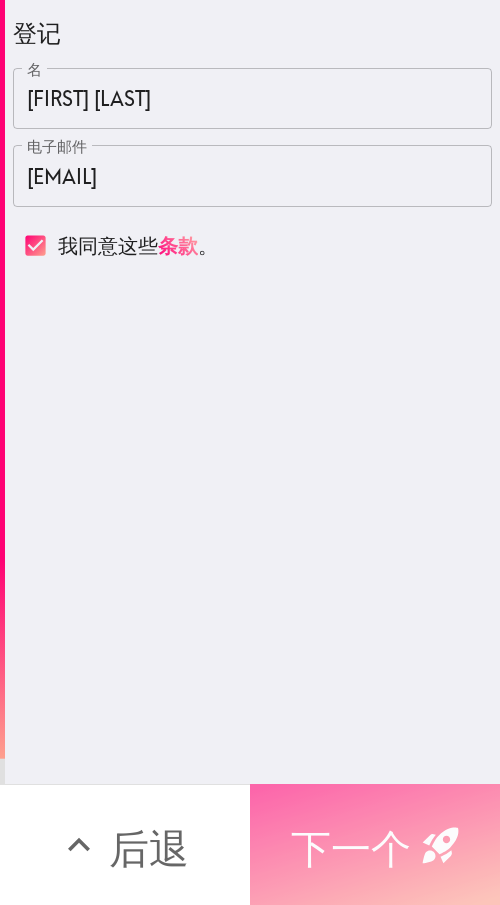 click on "下一个" at bounding box center [351, 845] 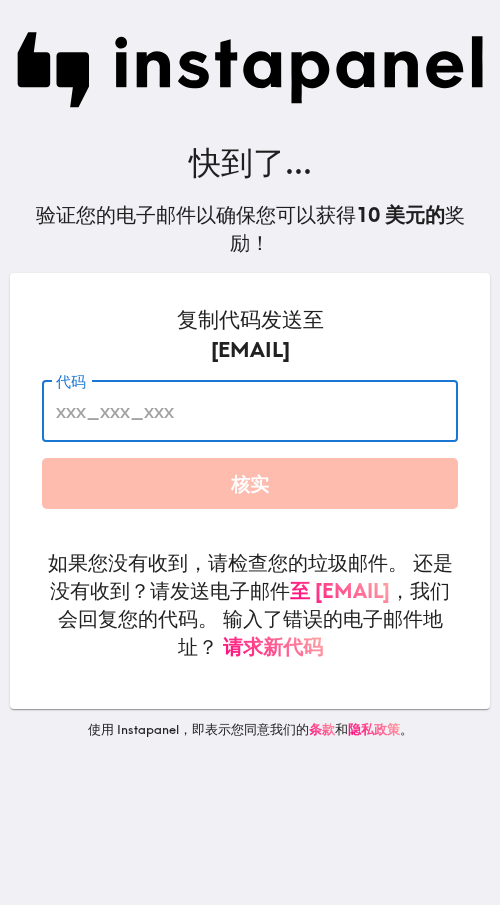 click on "代码" at bounding box center (250, 411) 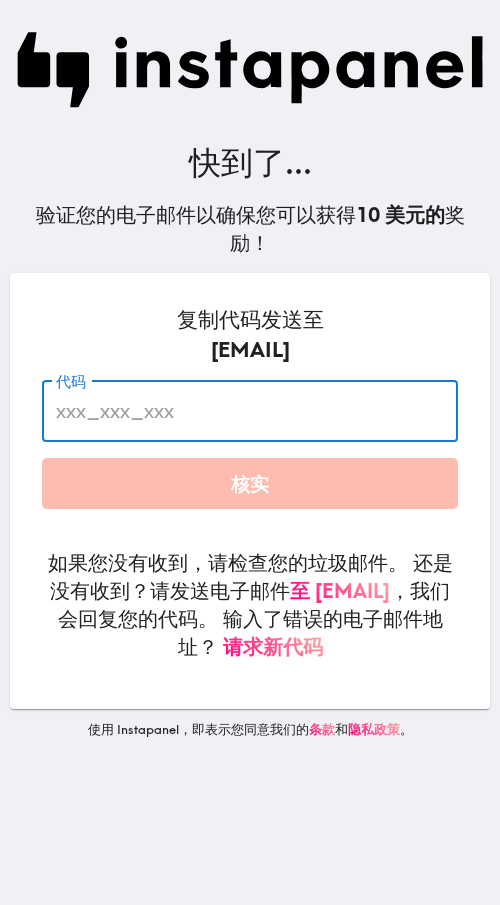 paste on "[EMAIL]" 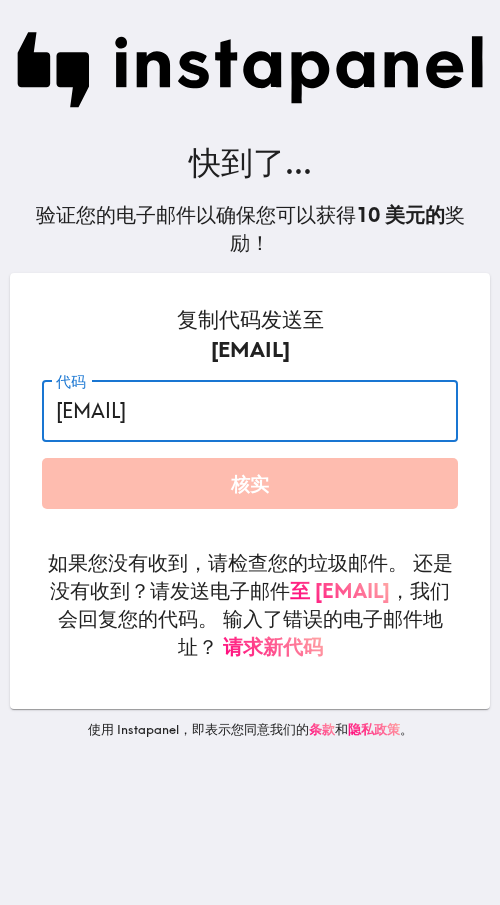 click on "代码 asap@instapanel.com 代码 核实" at bounding box center [250, 444] 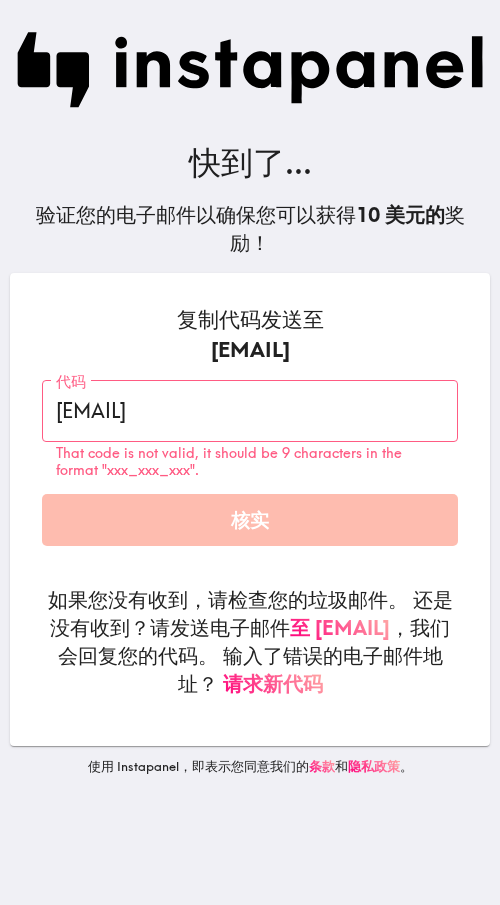click on "asap@instapanel.com" at bounding box center [250, 411] 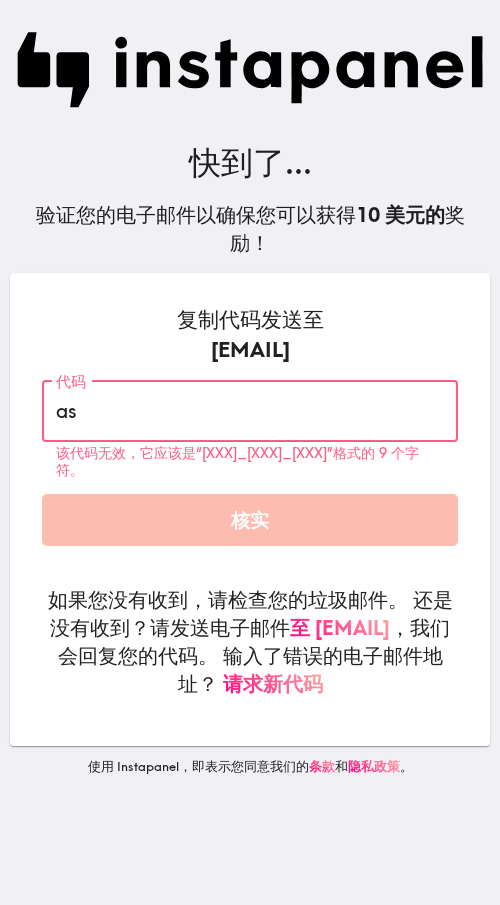 type on "a" 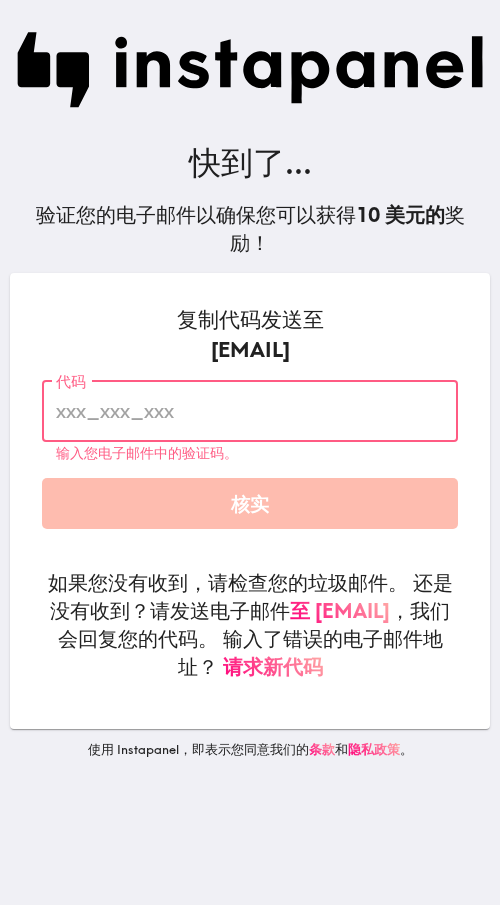 click on "代码" at bounding box center [250, 411] 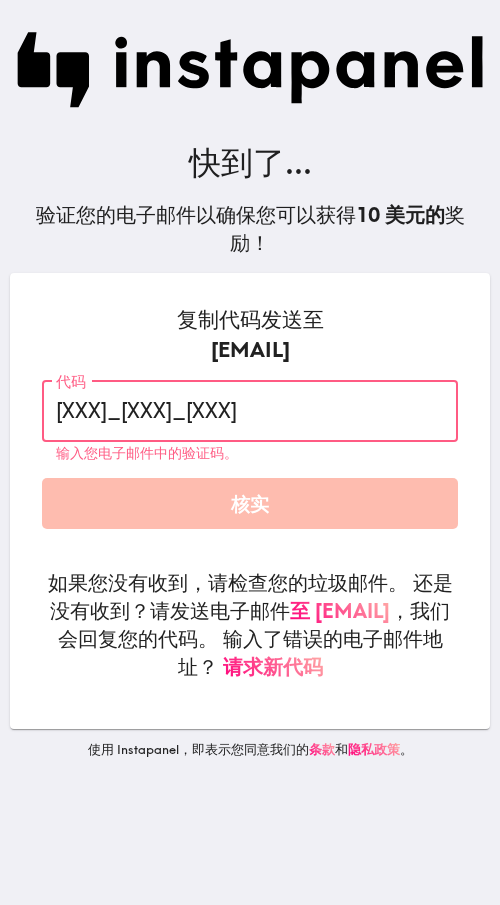 type on "NnH_NeB_duF" 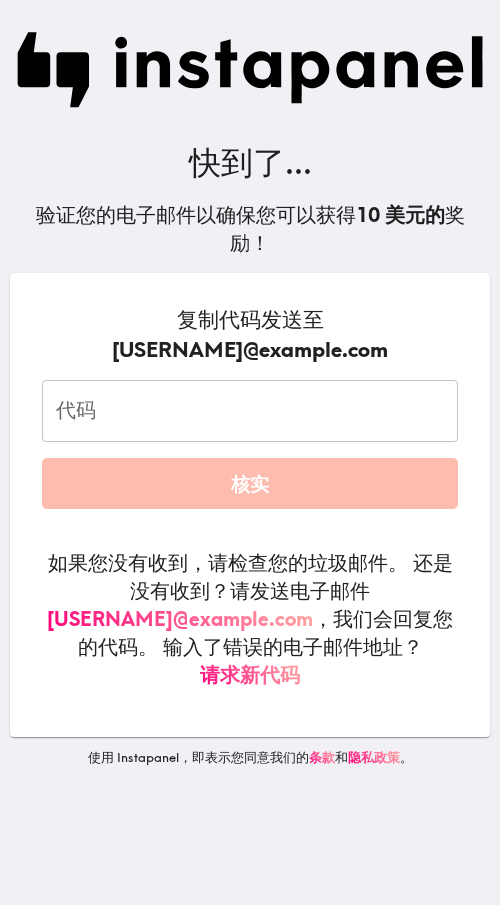 scroll, scrollTop: 0, scrollLeft: 0, axis: both 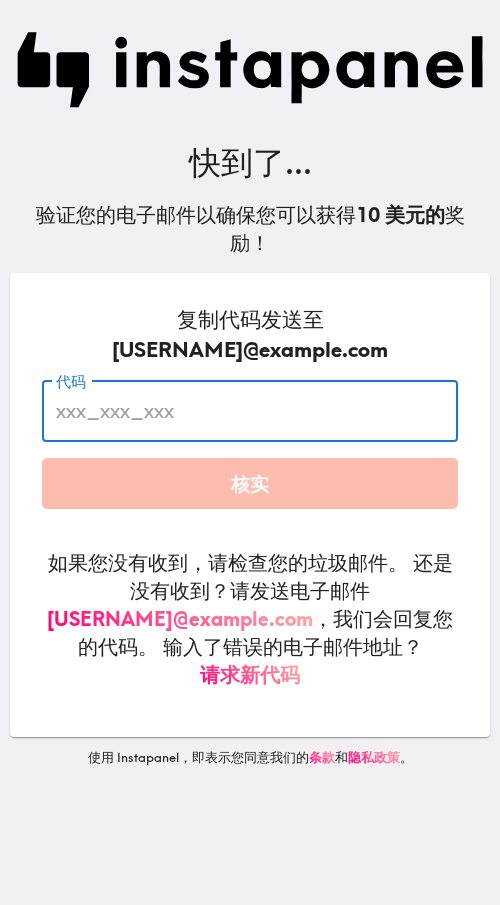 click on "代码" at bounding box center [250, 411] 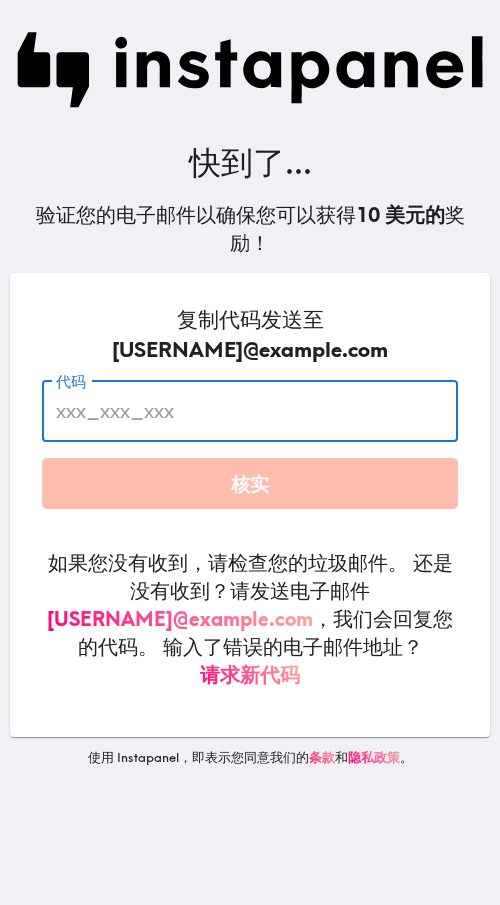 type on "NnH_NeB_duF" 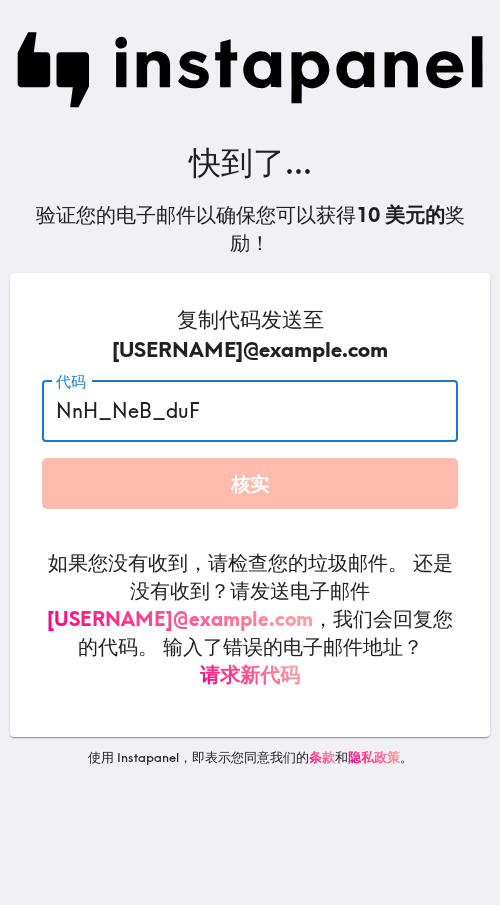 click on "核实" at bounding box center (250, 484) 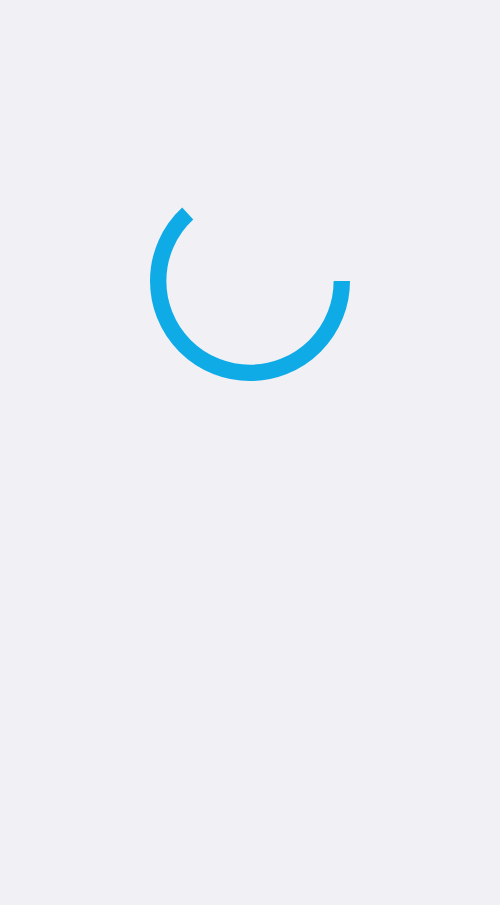 scroll, scrollTop: 0, scrollLeft: 0, axis: both 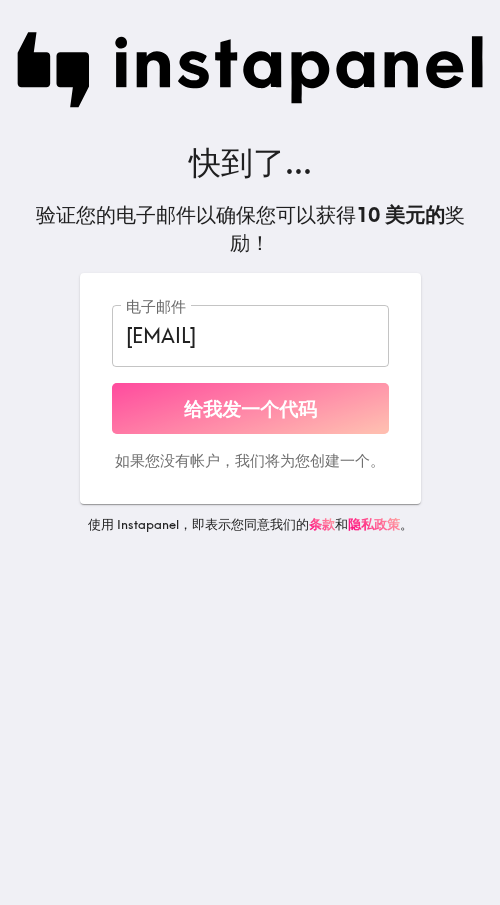 click on "给我发一个代码" at bounding box center [250, 408] 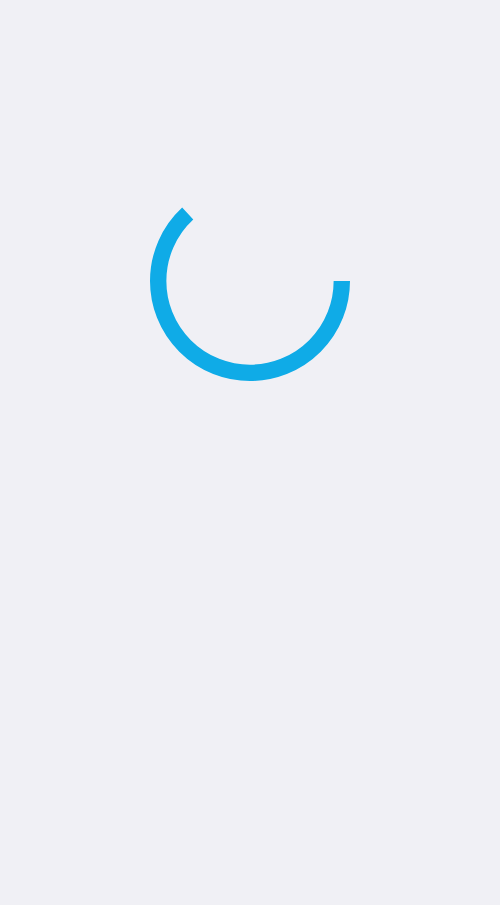 scroll, scrollTop: 0, scrollLeft: 0, axis: both 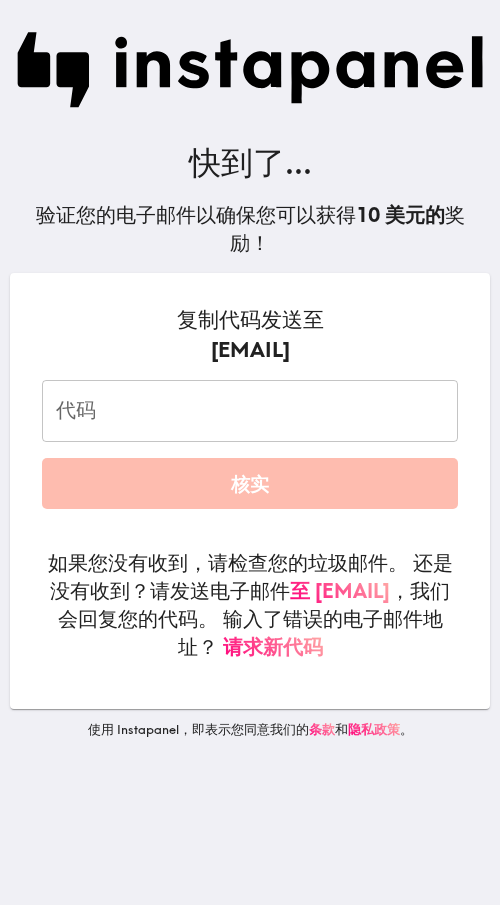 click on "代码" at bounding box center (250, 411) 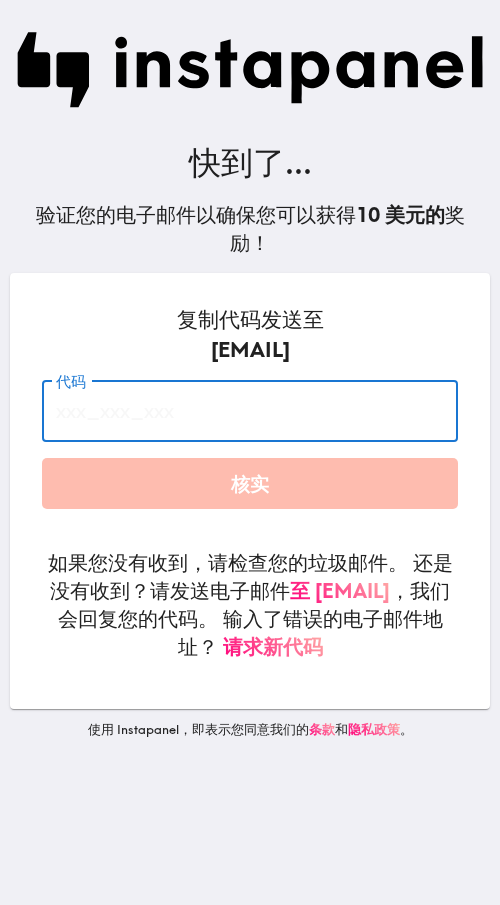 type on "NnH_NeB_duF" 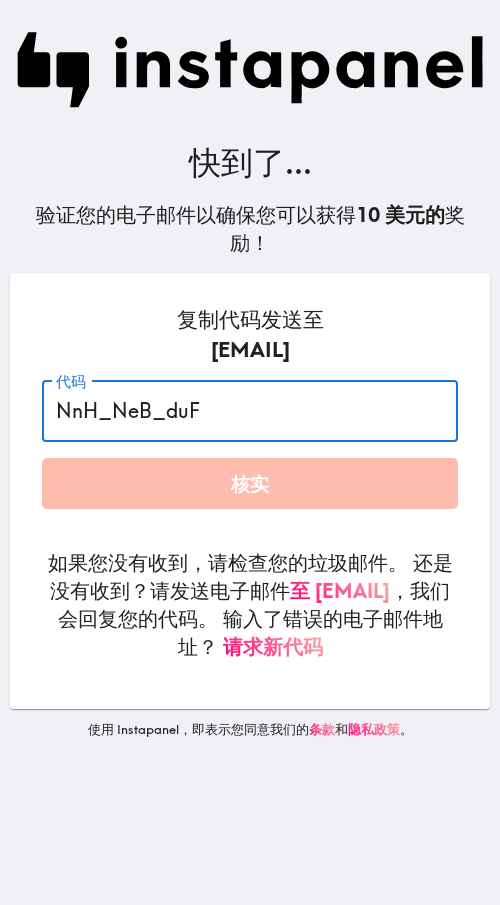 click on "核实" at bounding box center [250, 484] 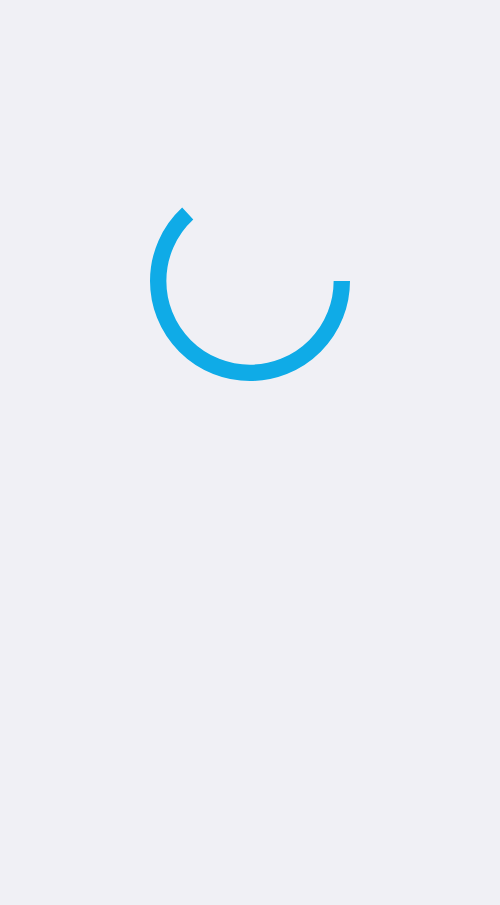 scroll, scrollTop: 0, scrollLeft: 0, axis: both 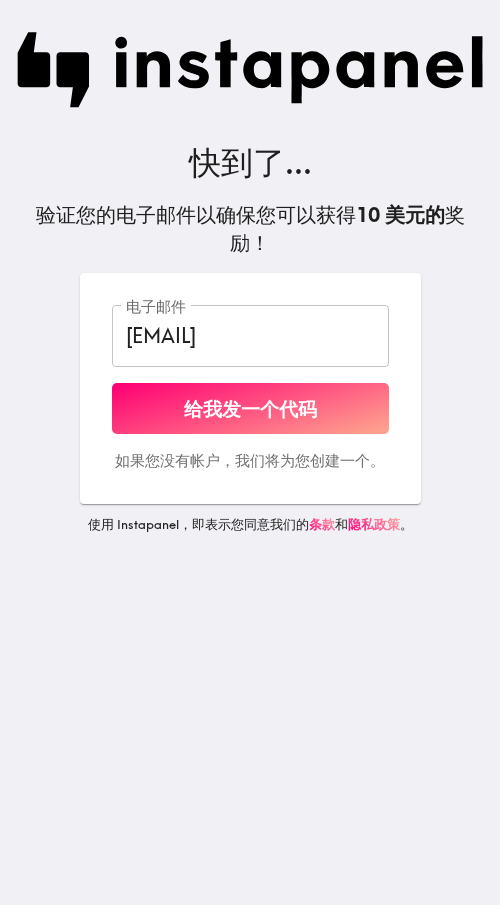 click on "给我发一个代码" at bounding box center (250, 408) 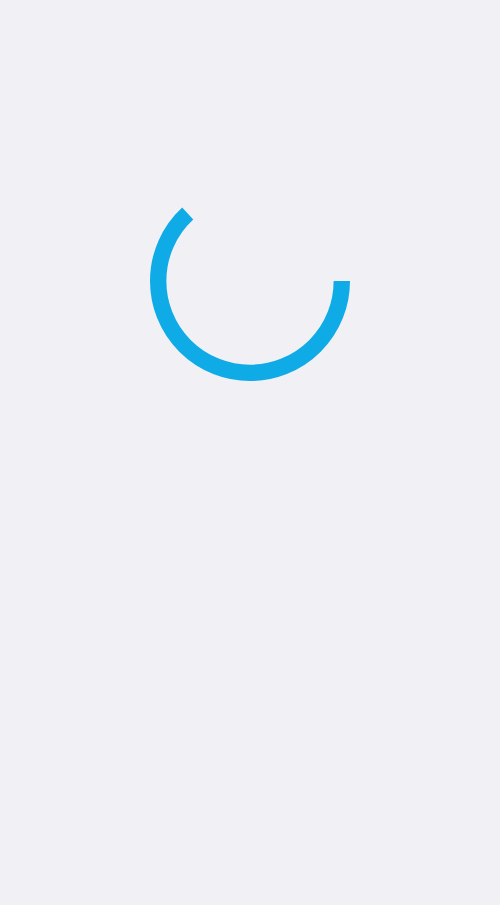 scroll, scrollTop: 0, scrollLeft: 0, axis: both 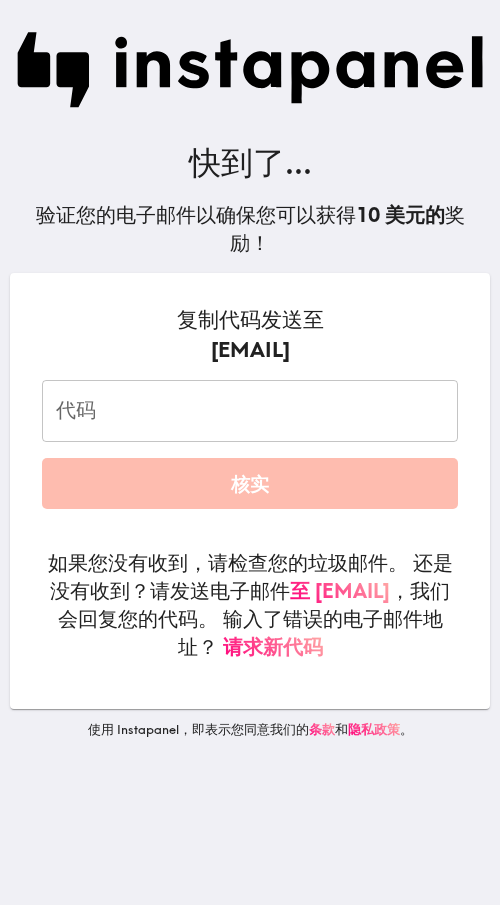 click on "代码" at bounding box center [250, 411] 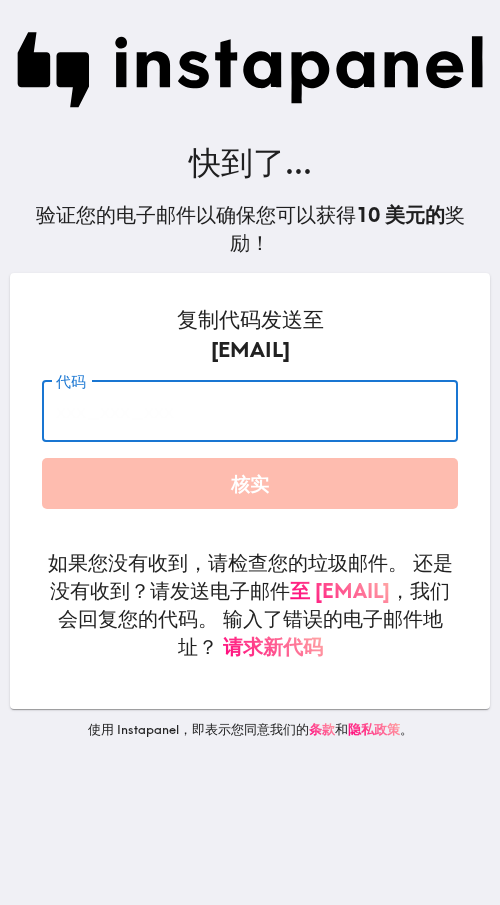 type on "NnH_NeB_duF" 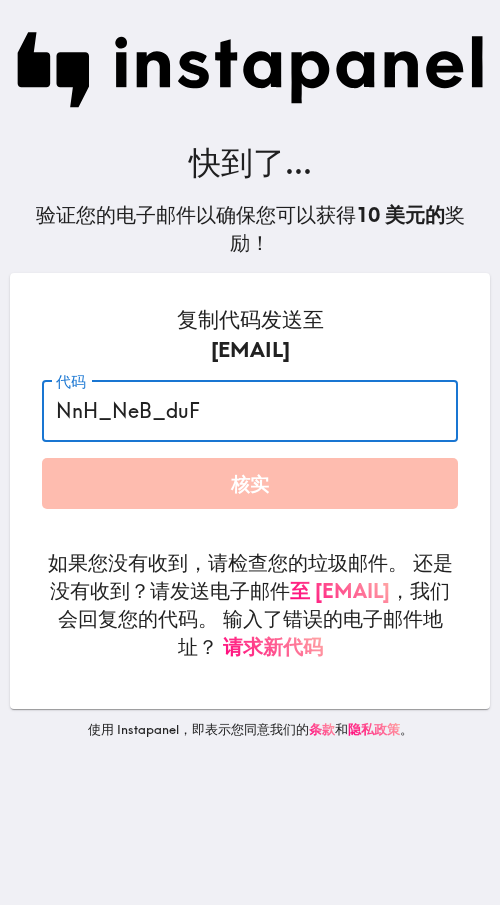 click on "核实" at bounding box center [250, 483] 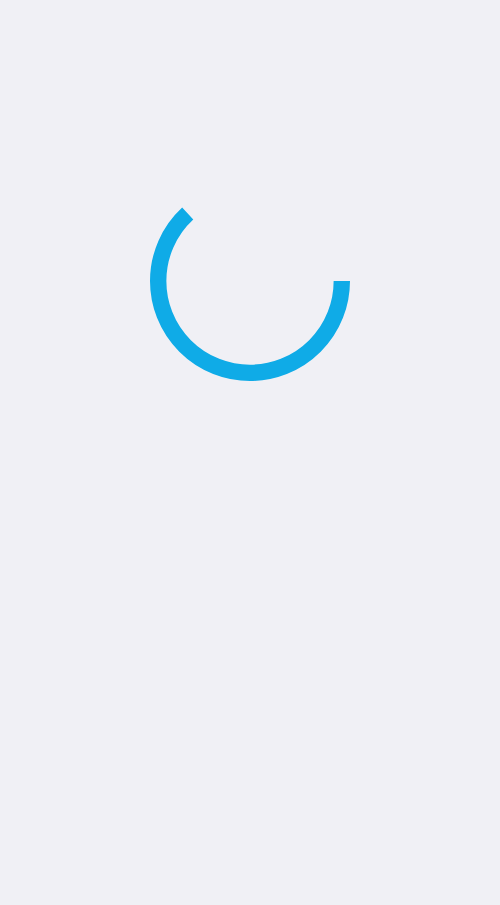 scroll, scrollTop: 0, scrollLeft: 0, axis: both 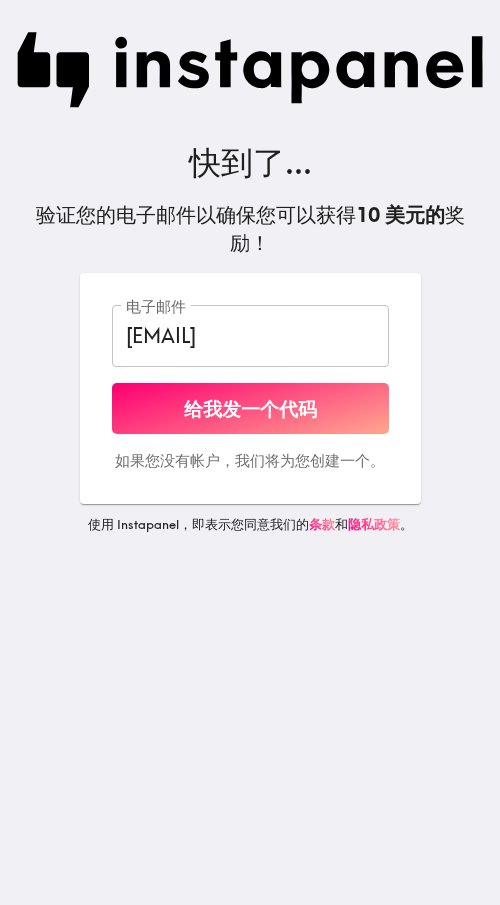 click on "给我发一个代码" at bounding box center [250, 408] 